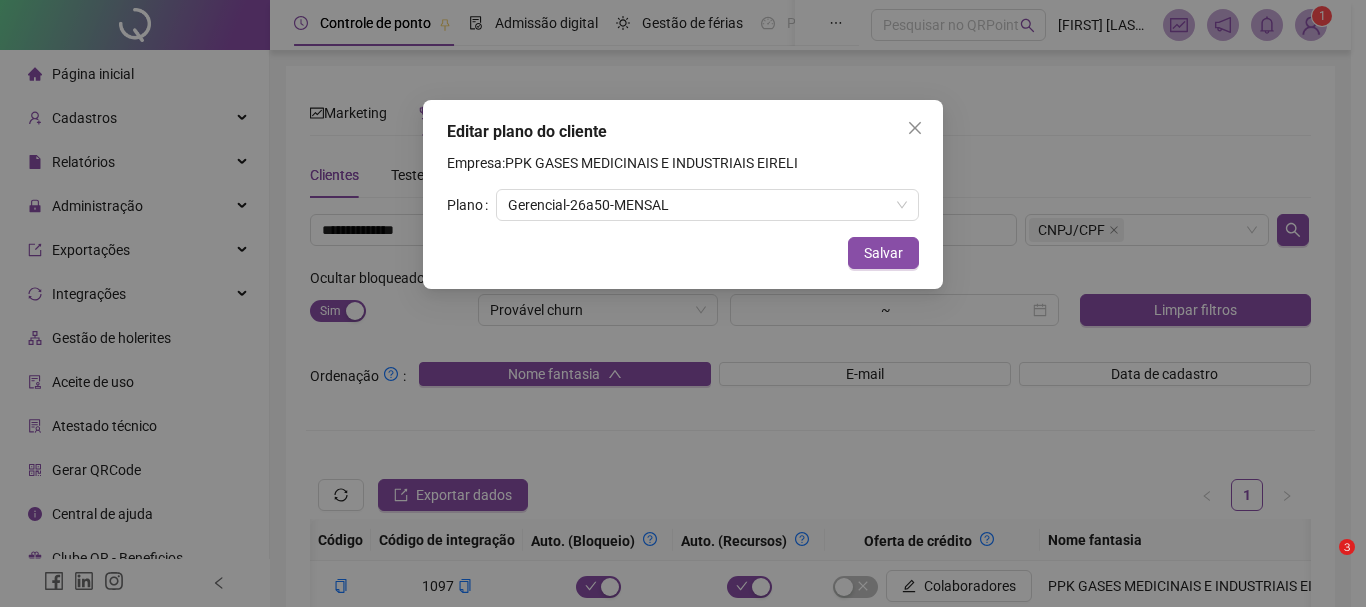 scroll, scrollTop: 168, scrollLeft: 0, axis: vertical 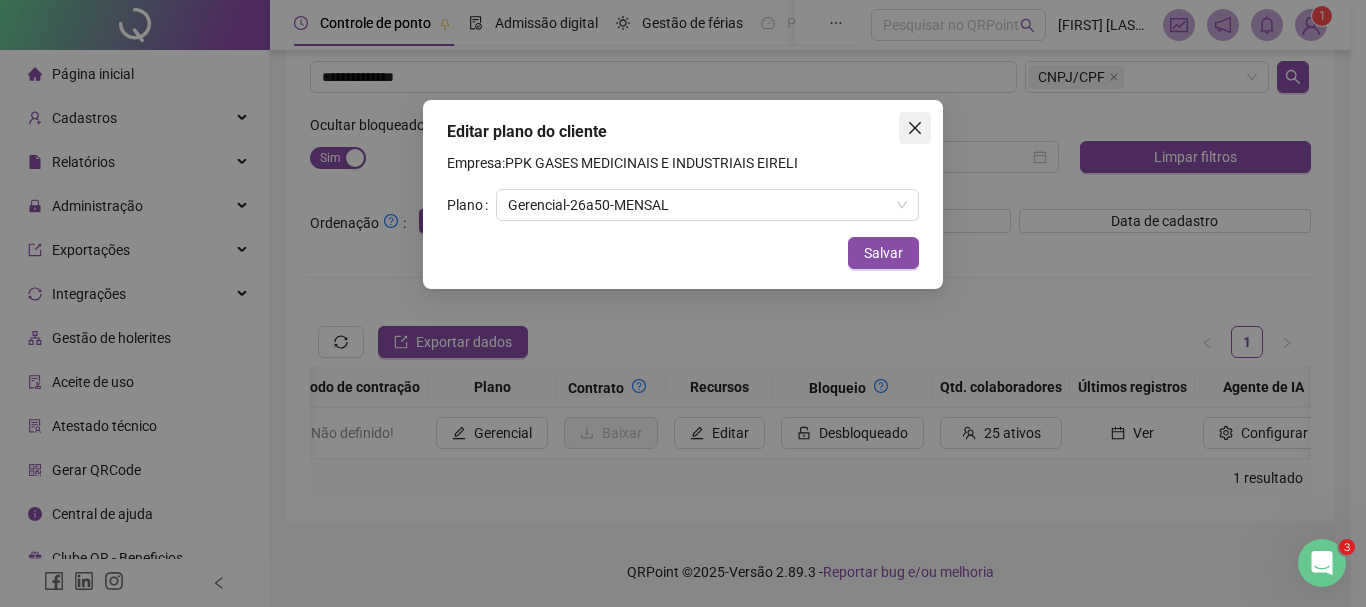 click at bounding box center [915, 128] 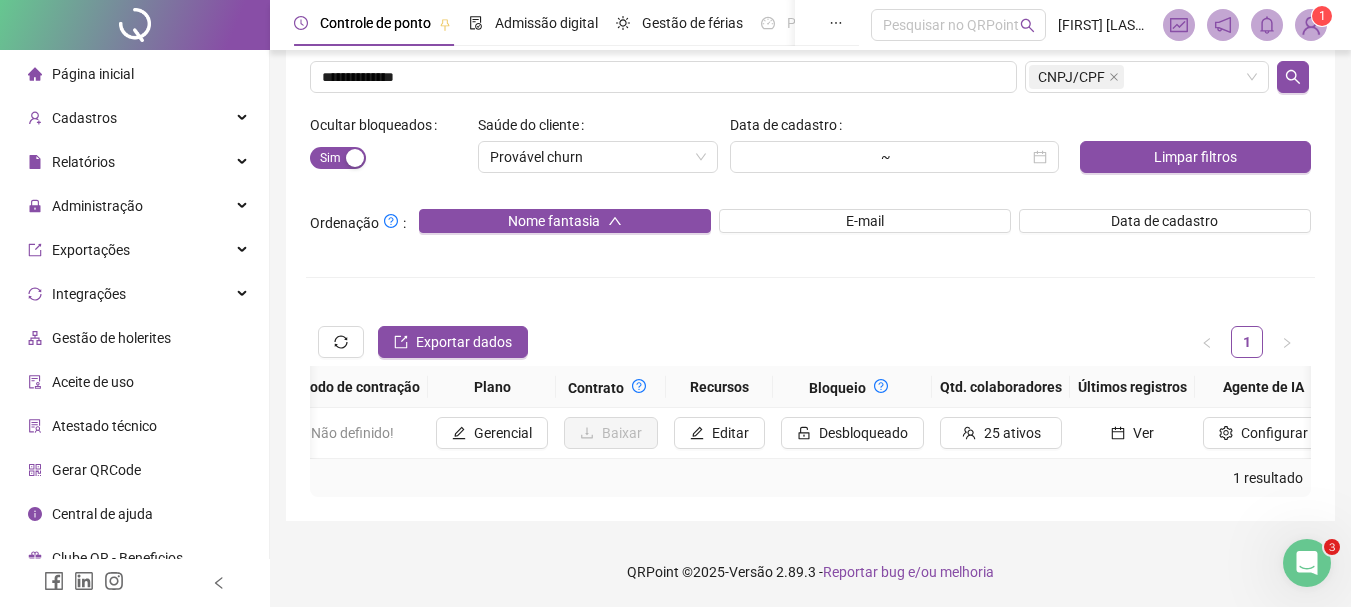 click on "Página inicial" at bounding box center (81, 74) 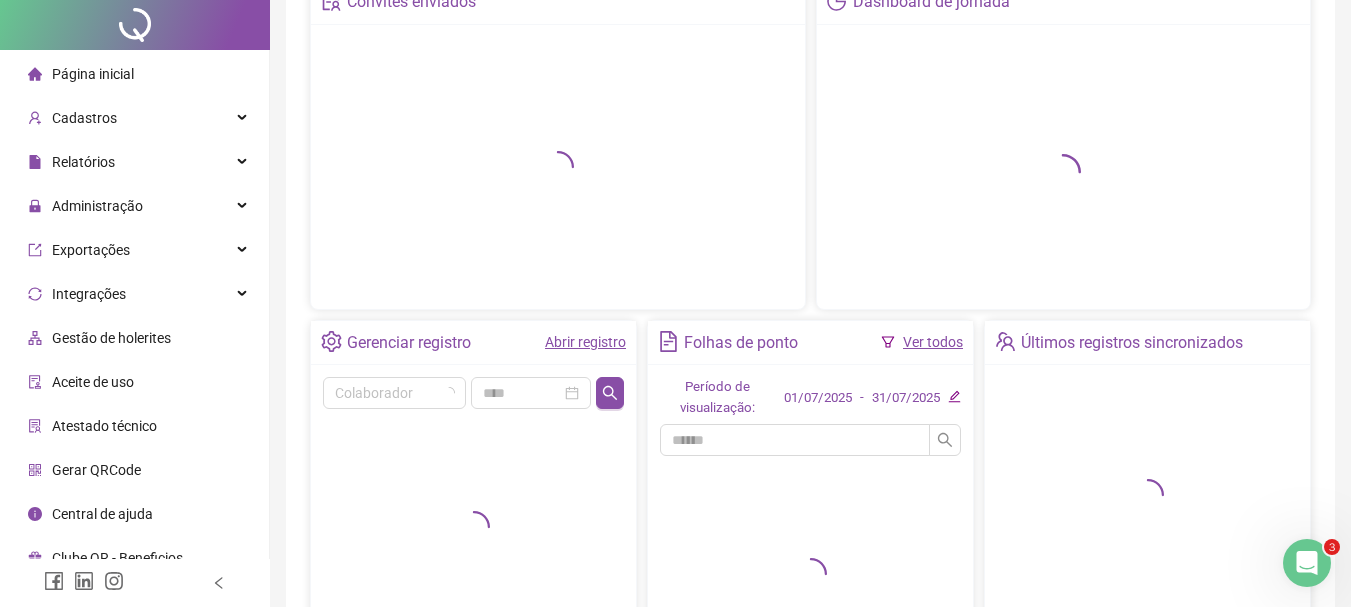 scroll, scrollTop: 0, scrollLeft: 0, axis: both 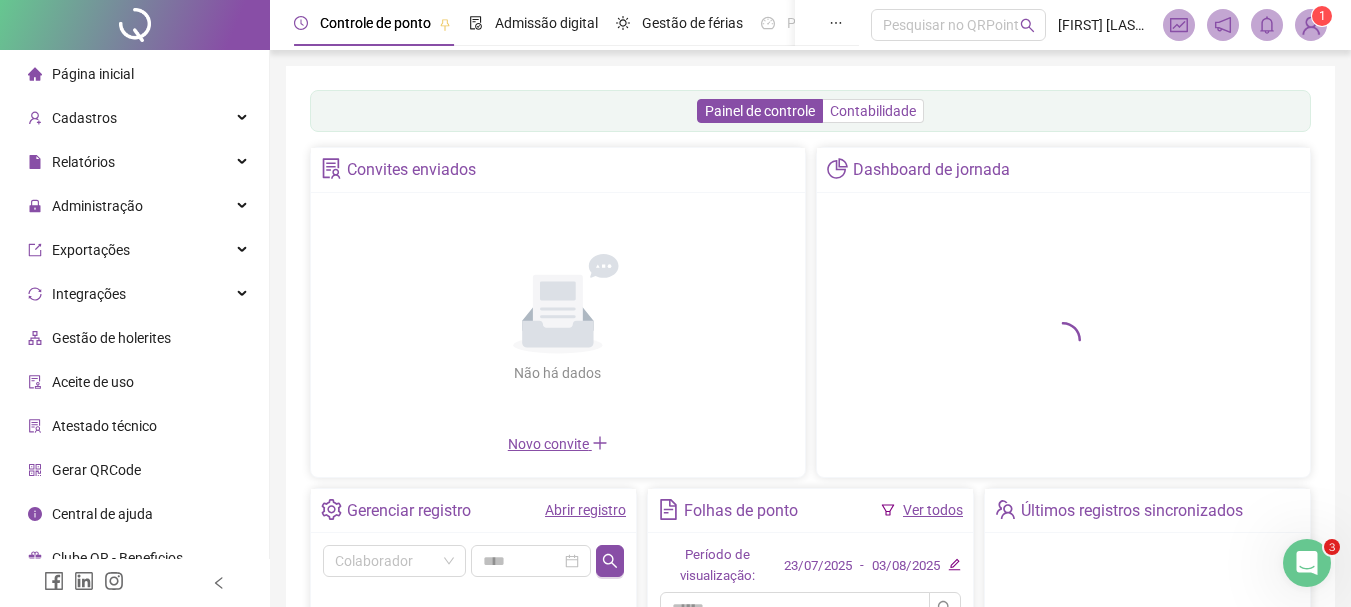 click on "Contabilidade" at bounding box center [873, 111] 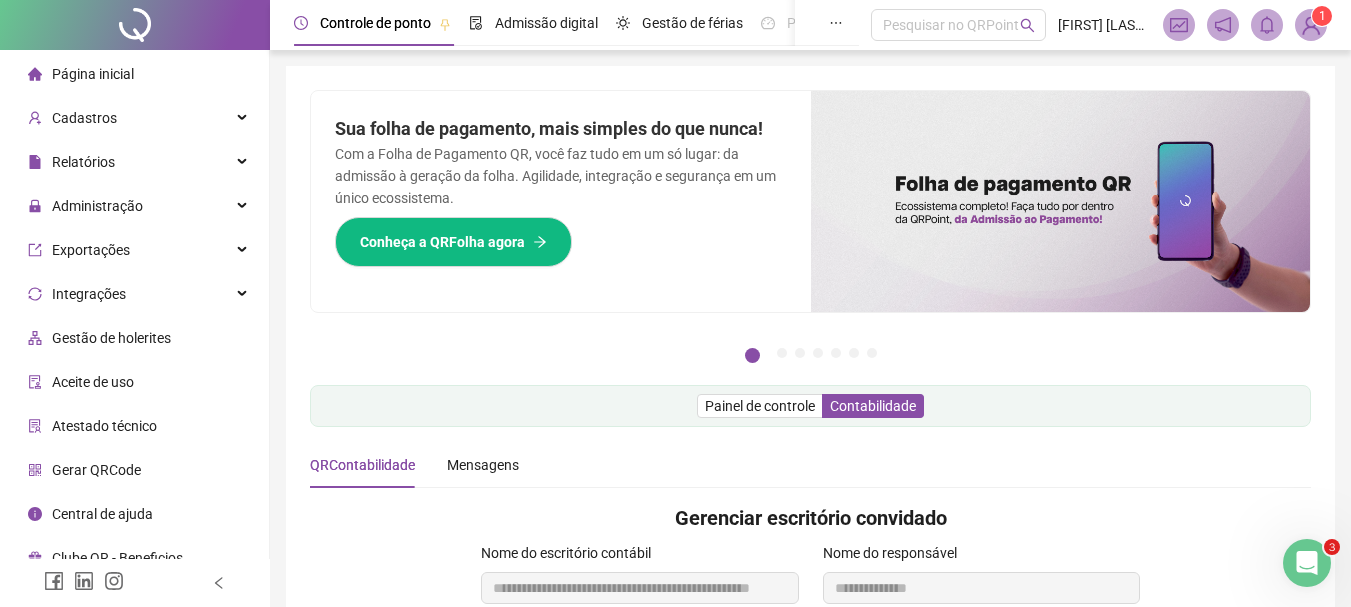 scroll, scrollTop: 445, scrollLeft: 0, axis: vertical 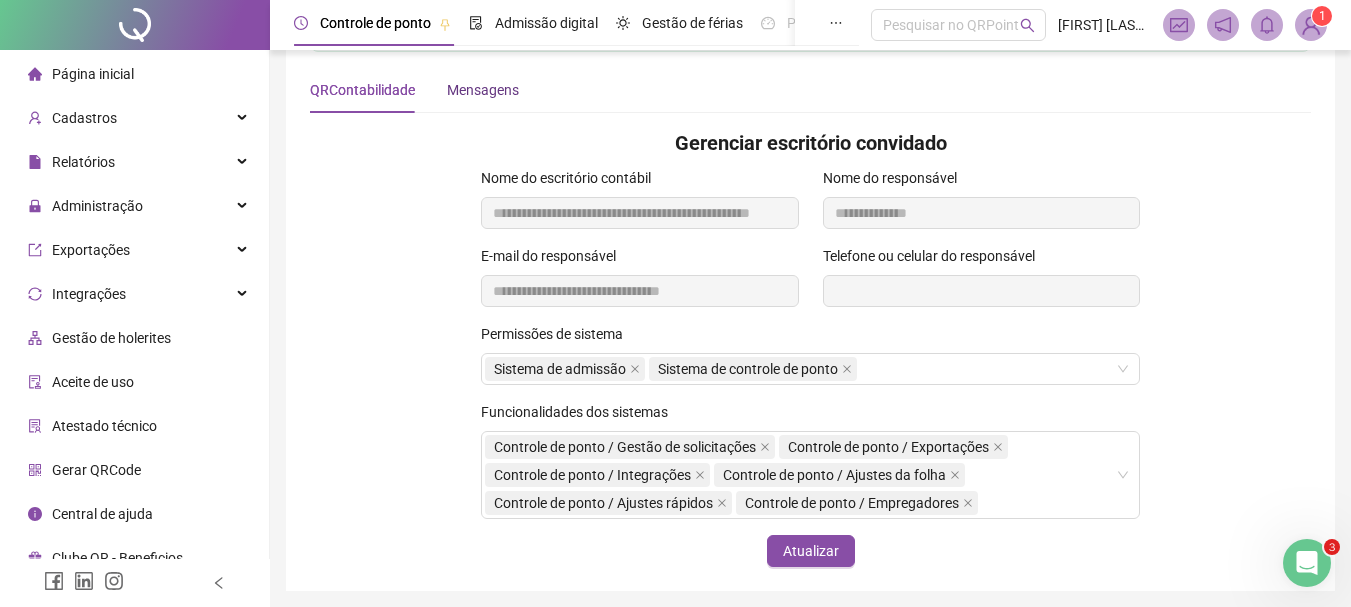 click on "Mensagens" at bounding box center [483, 90] 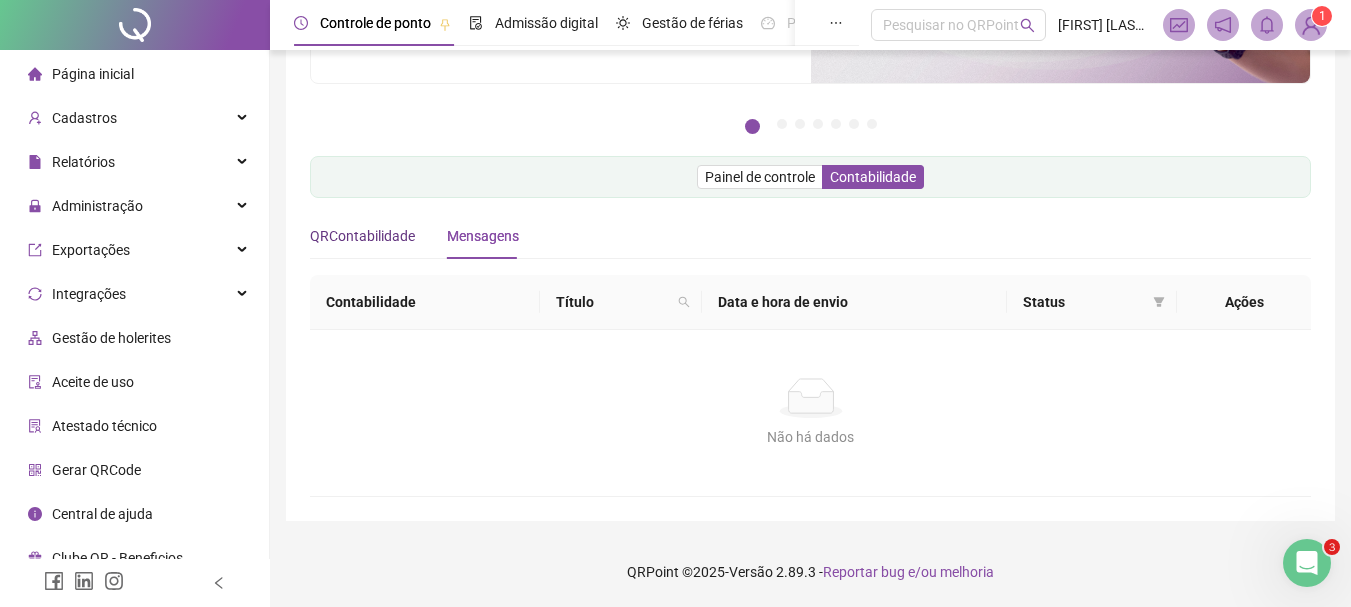 click on "QRContabilidade" at bounding box center [362, 236] 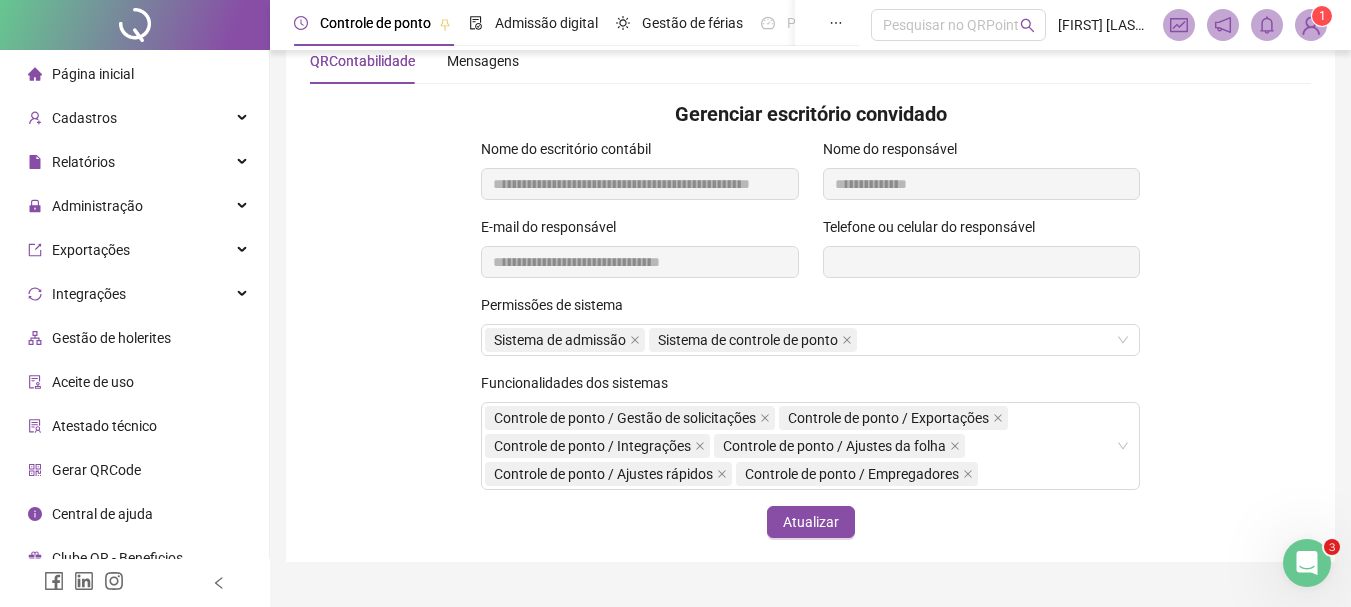 scroll, scrollTop: 445, scrollLeft: 0, axis: vertical 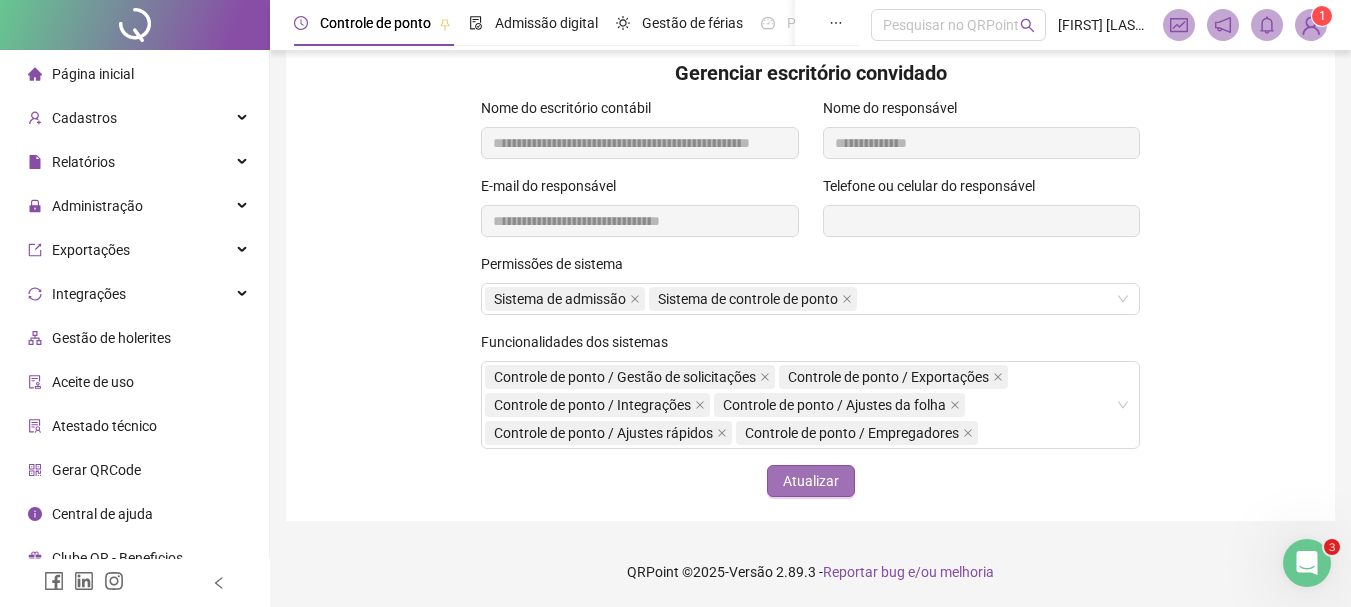 click on "Atualizar" at bounding box center (811, 481) 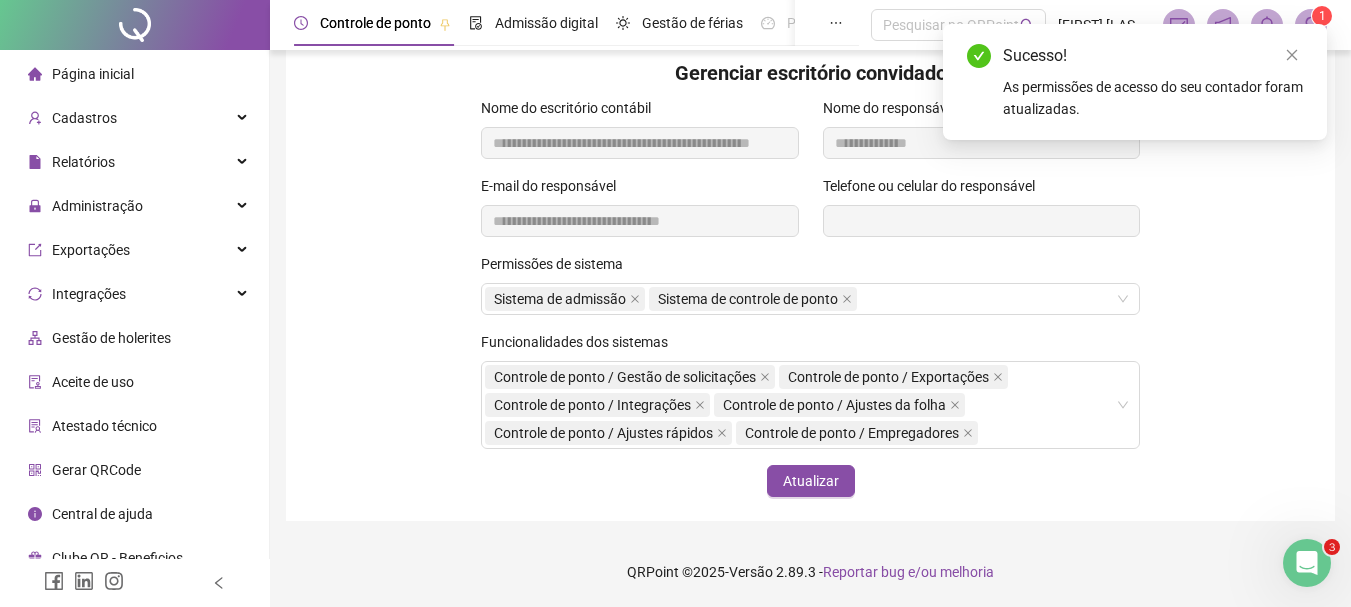 scroll, scrollTop: 0, scrollLeft: 0, axis: both 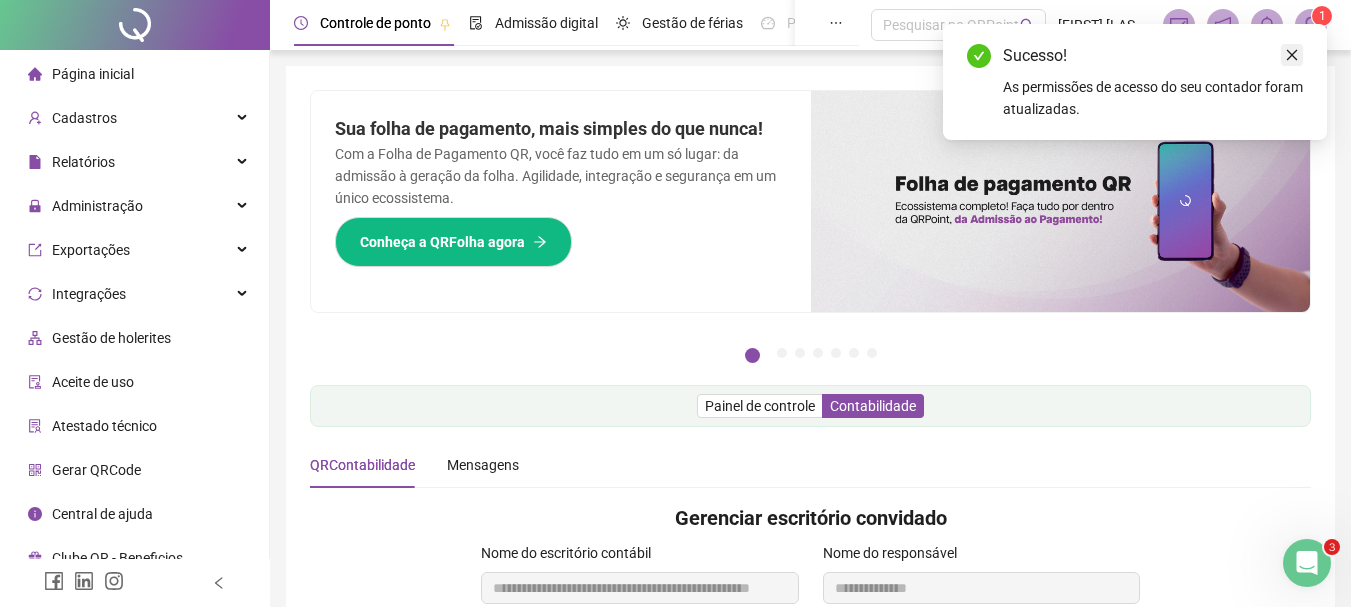 click 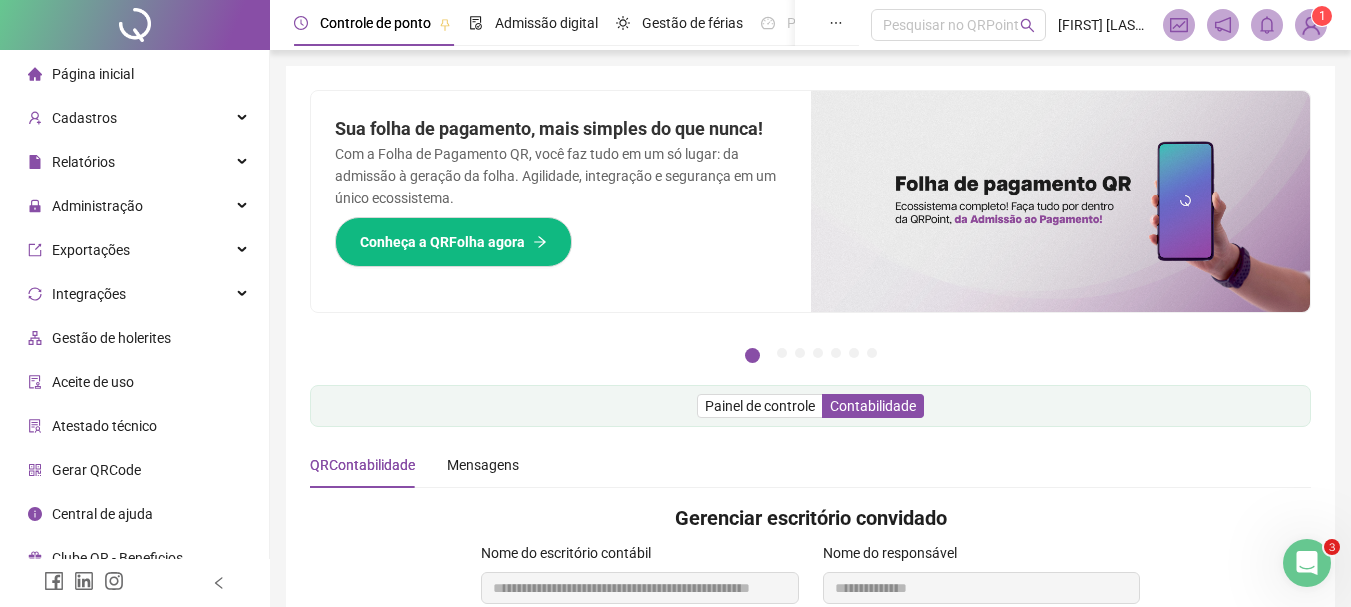click on "1" at bounding box center [1322, 16] 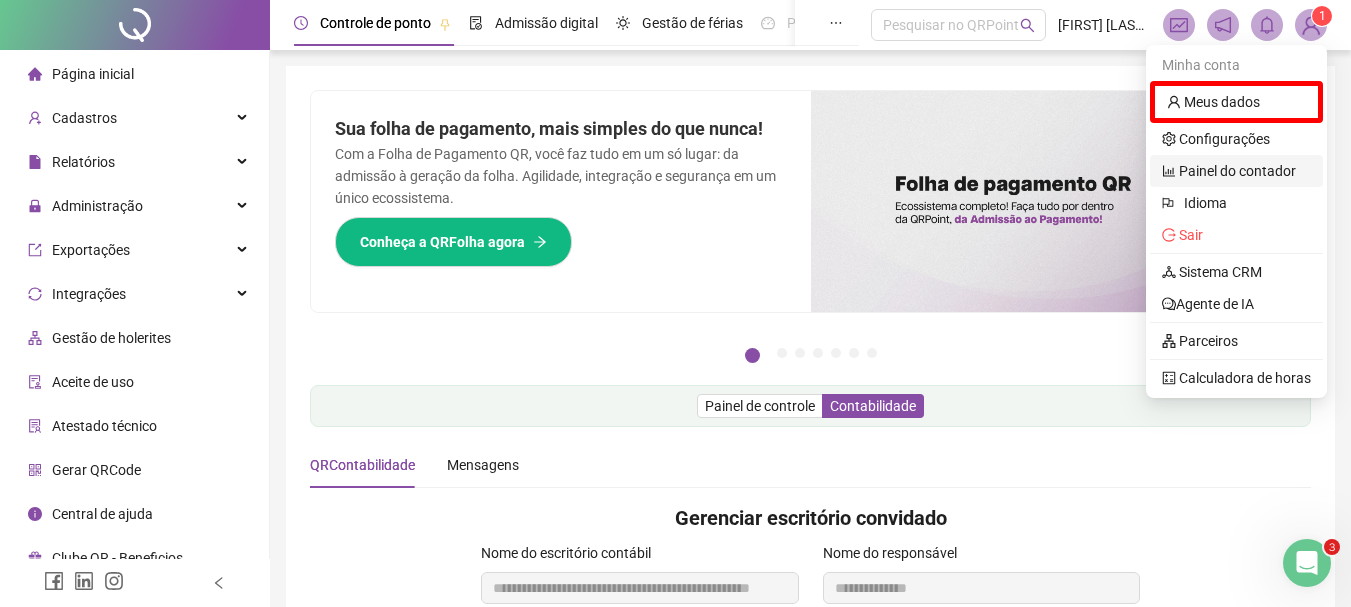click on "Painel do contador" at bounding box center [1229, 171] 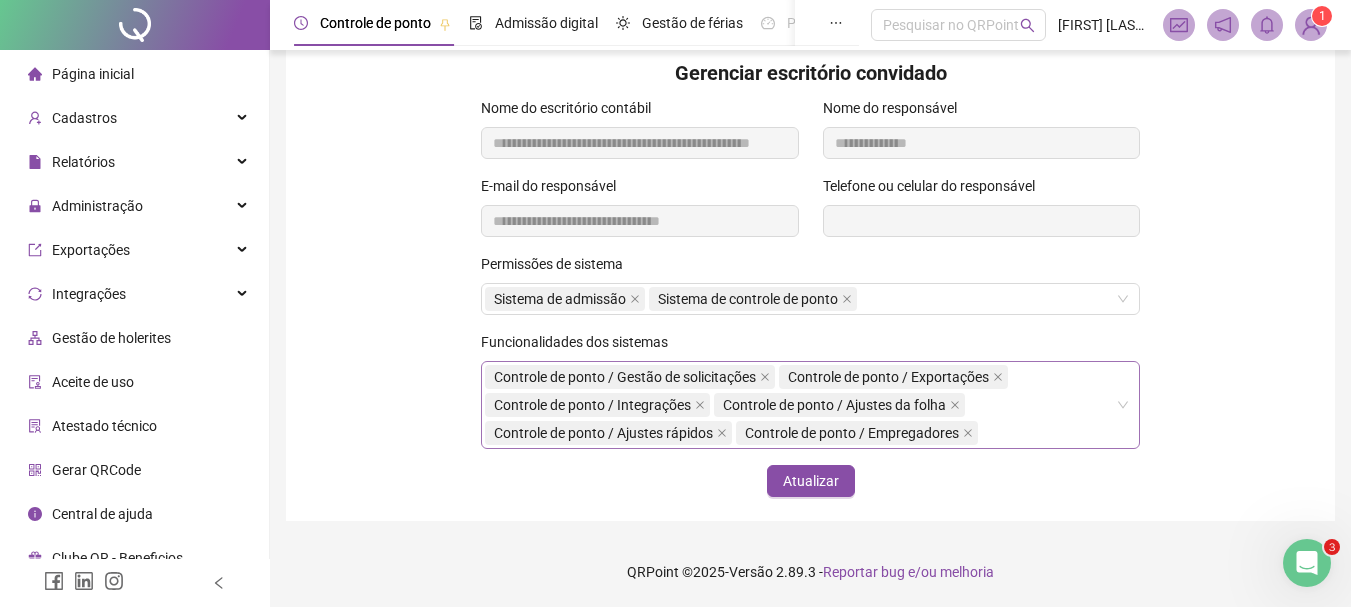 scroll, scrollTop: 0, scrollLeft: 0, axis: both 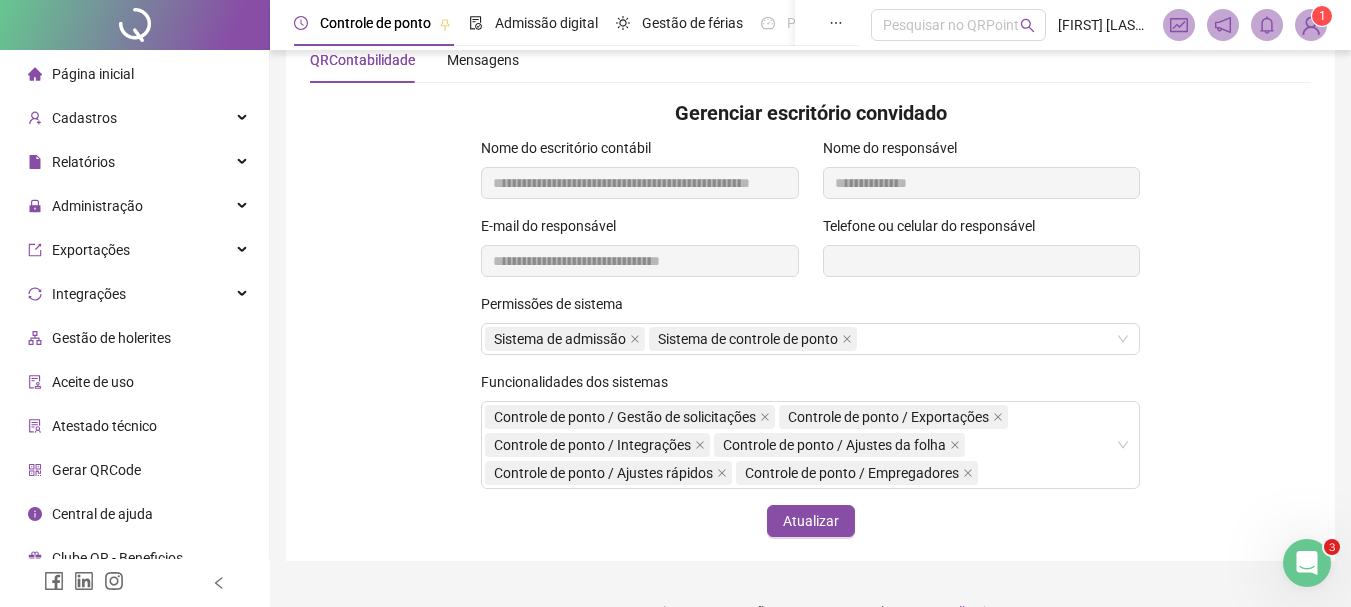 click on "**********" at bounding box center [810, 297] 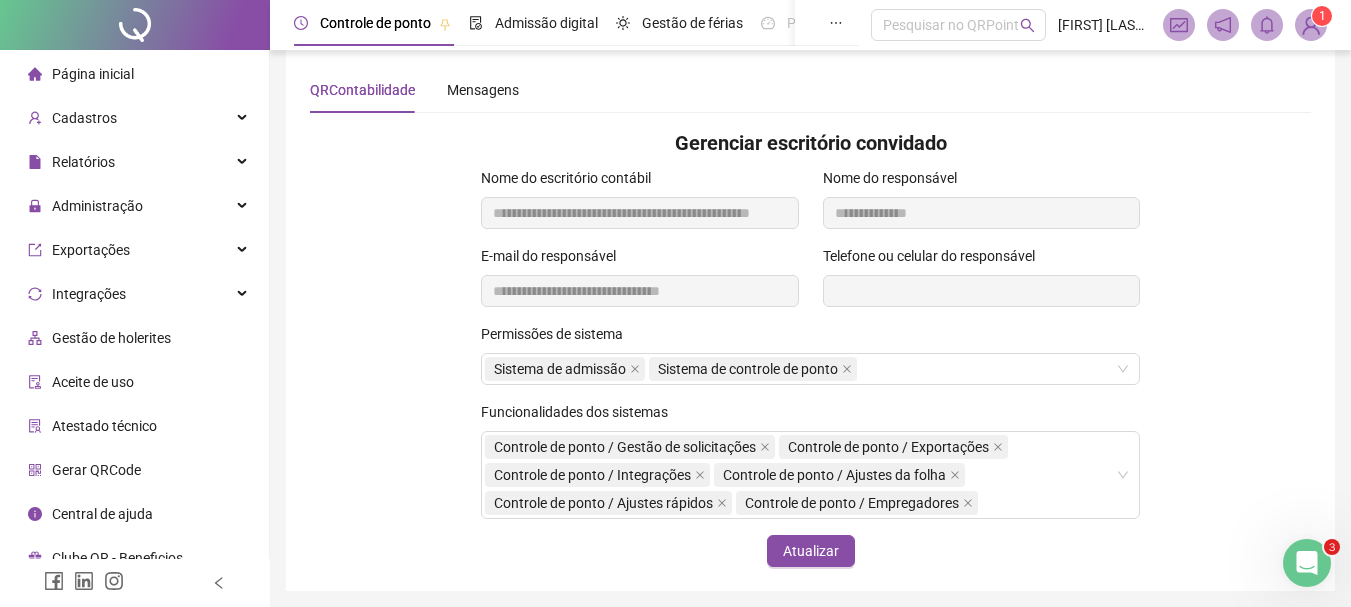 scroll, scrollTop: 0, scrollLeft: 0, axis: both 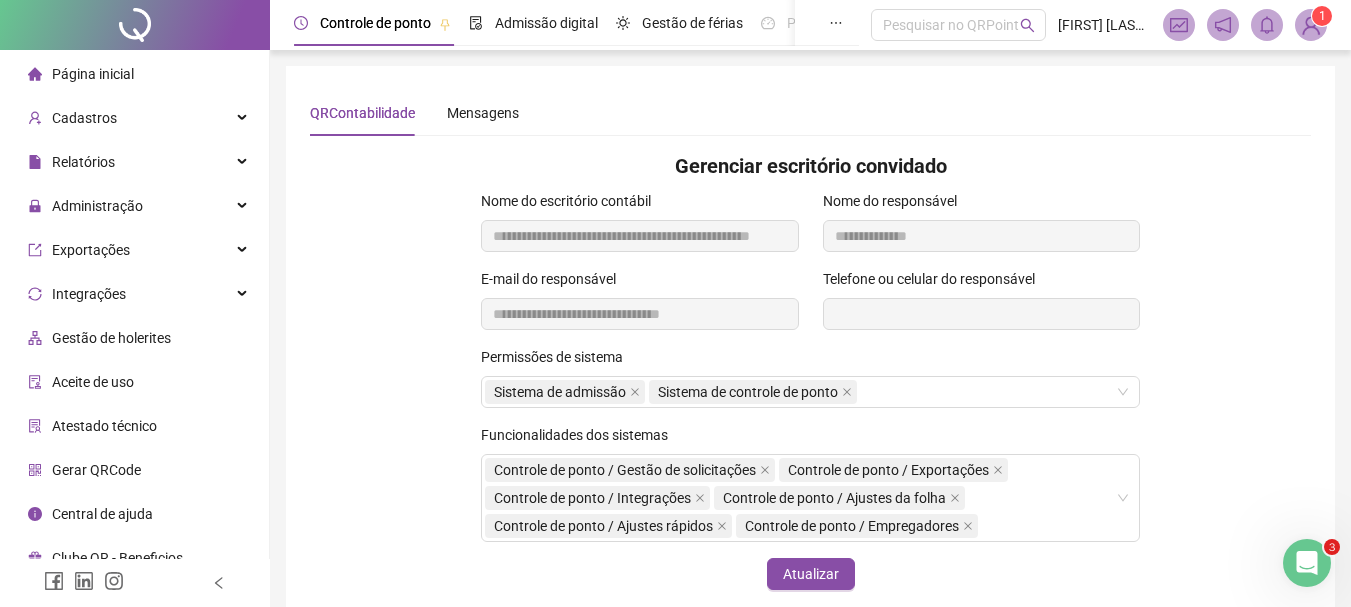 click on "Página inicial" at bounding box center [134, 74] 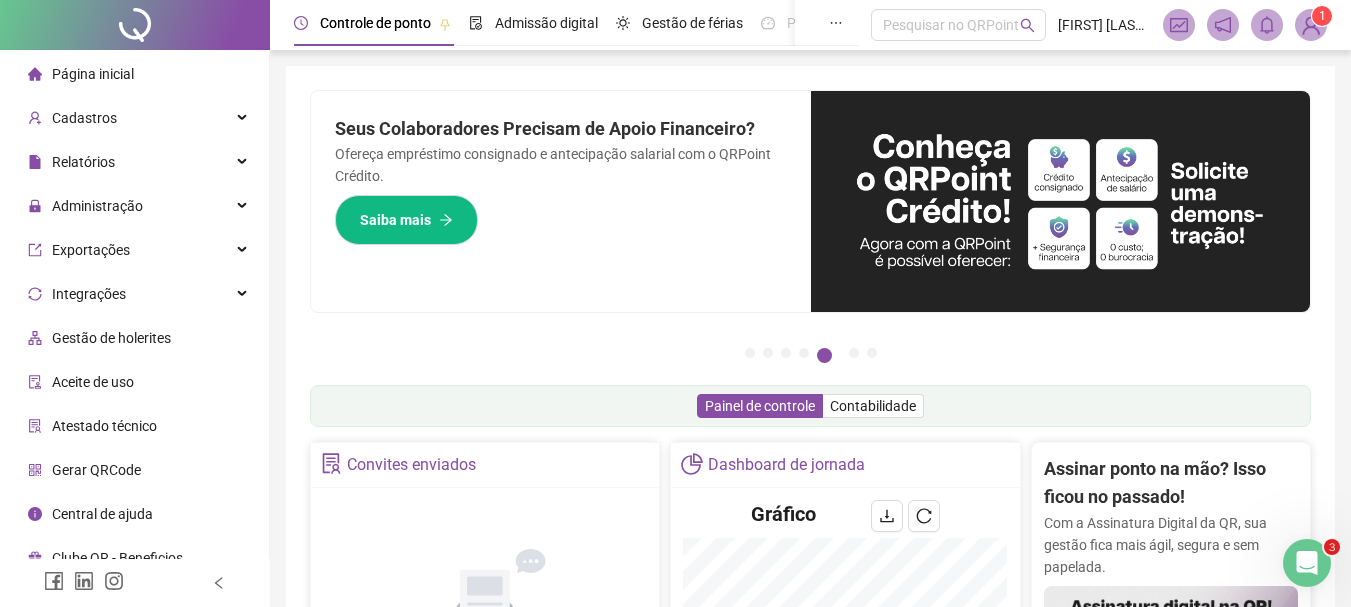 click on "Página inicial" at bounding box center [134, 74] 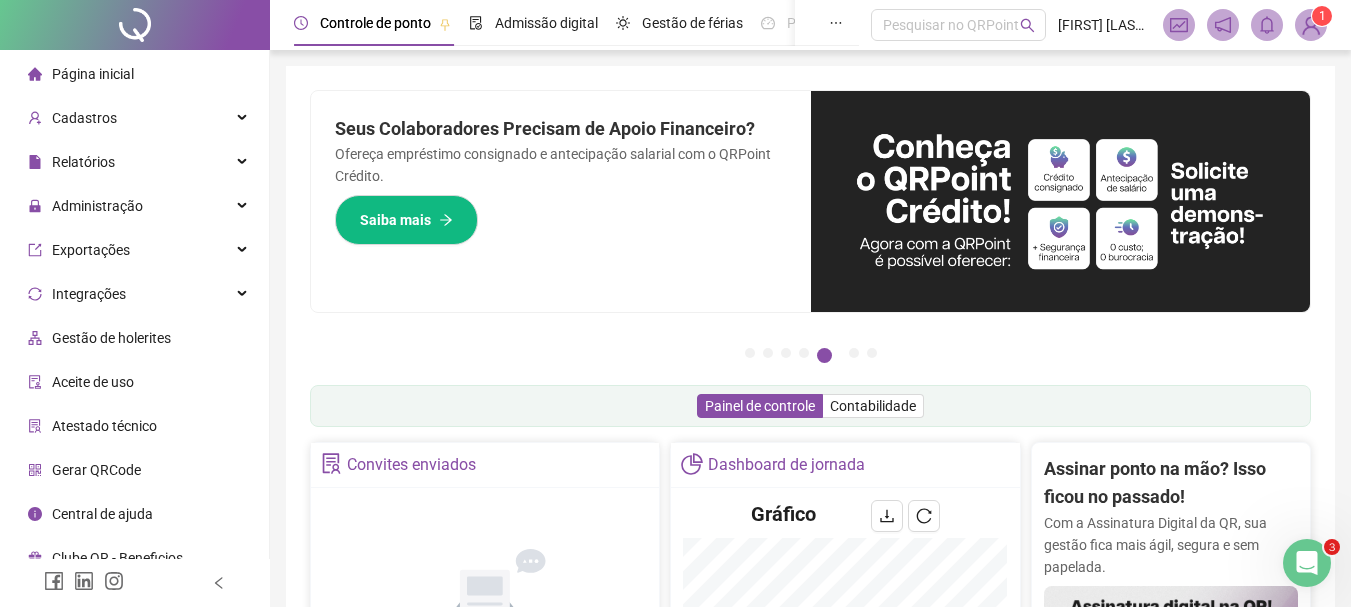 click on "Página inicial" at bounding box center [93, 74] 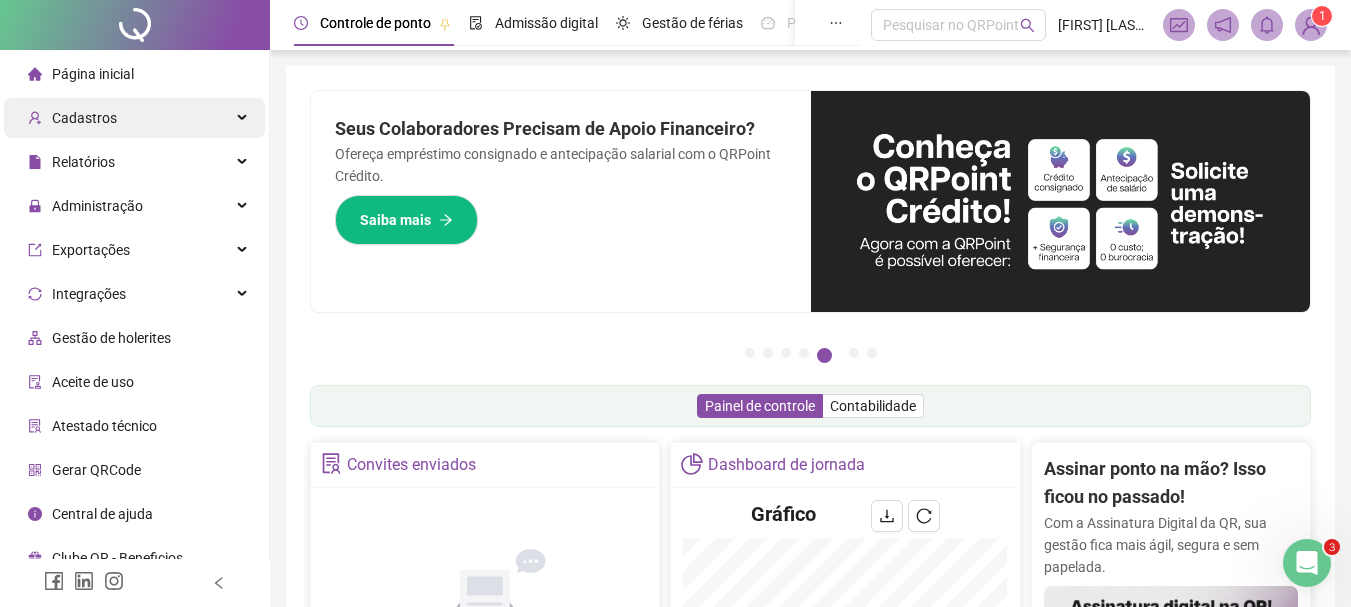 click on "Cadastros" at bounding box center (134, 118) 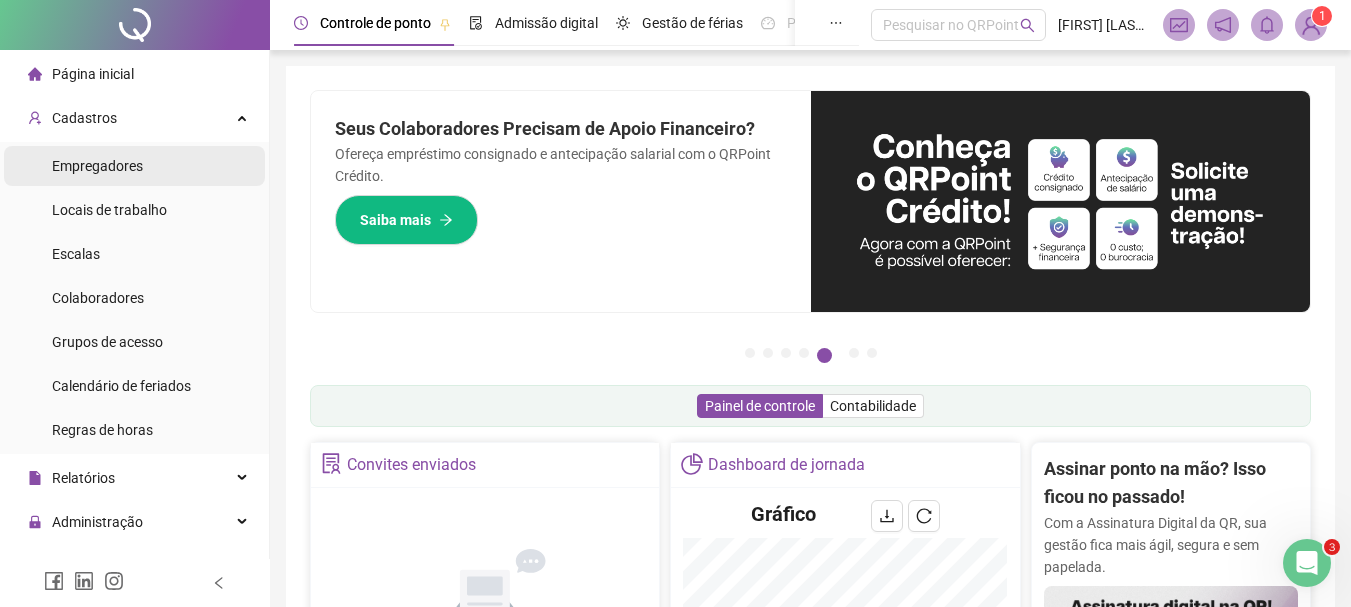click on "Empregadores" at bounding box center (134, 166) 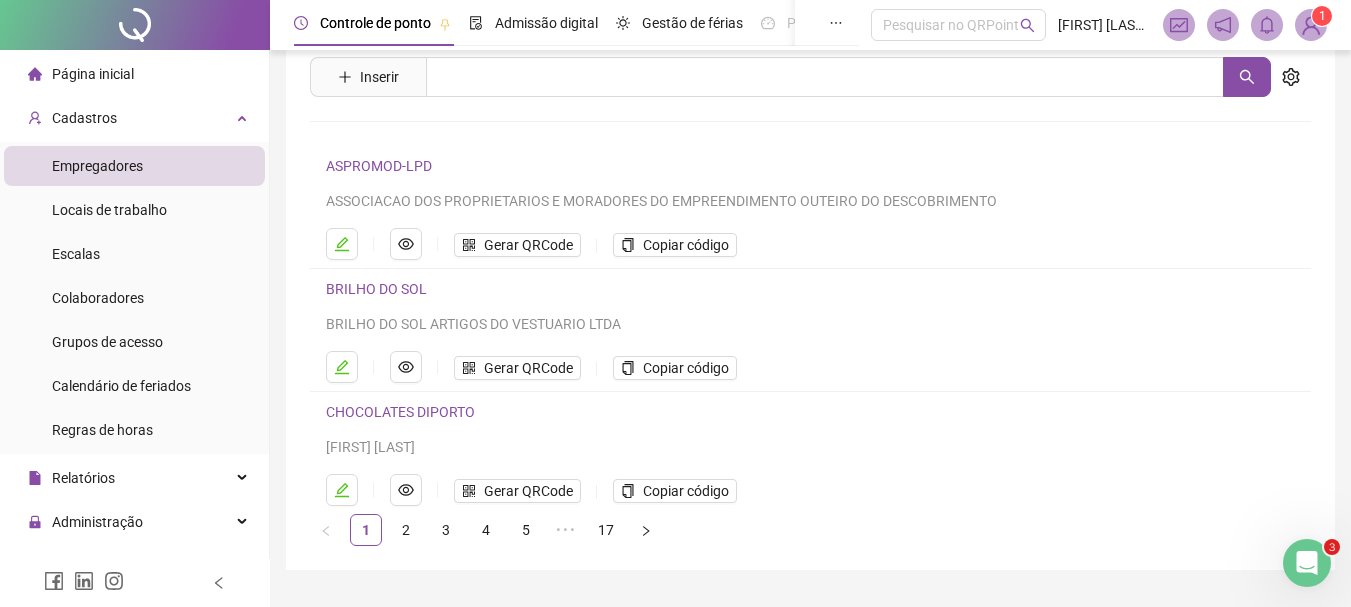scroll, scrollTop: 100, scrollLeft: 0, axis: vertical 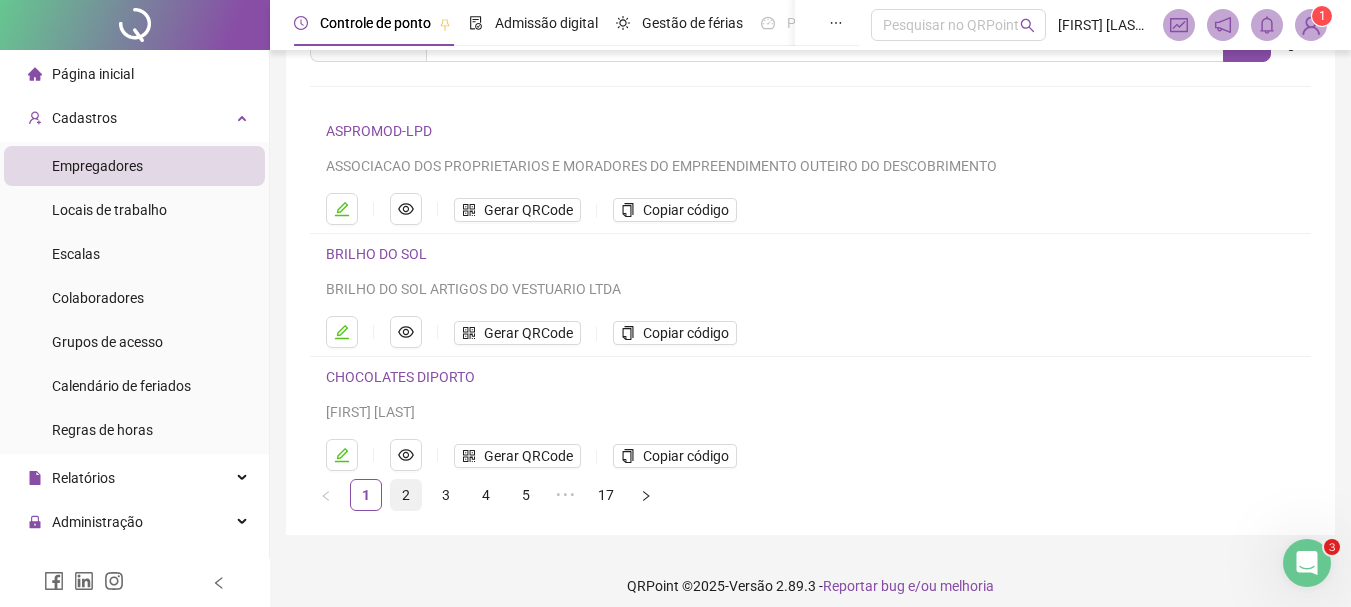 click on "2" at bounding box center [406, 495] 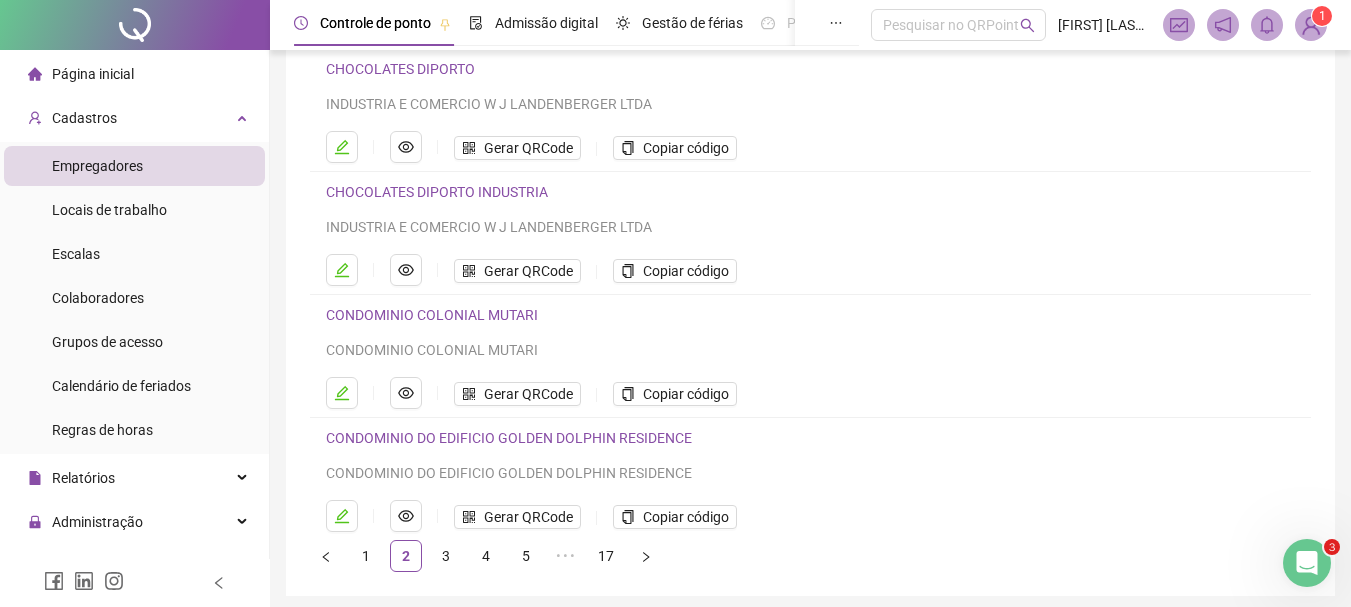 scroll, scrollTop: 237, scrollLeft: 0, axis: vertical 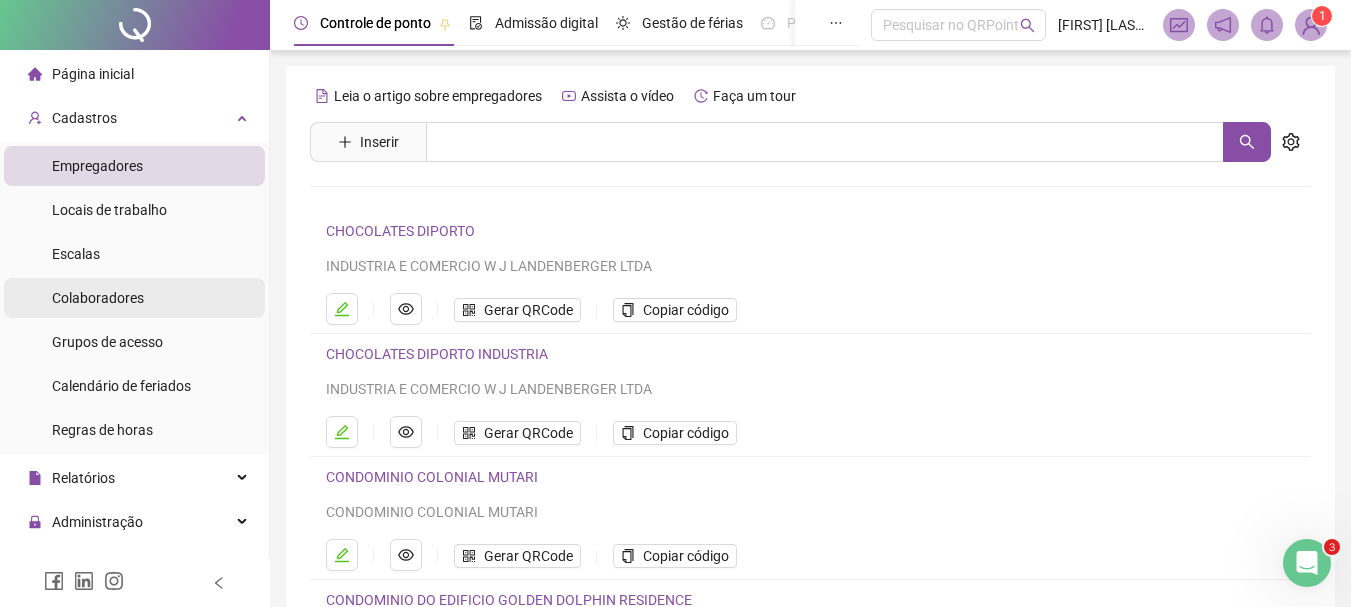 click on "Colaboradores" at bounding box center (134, 298) 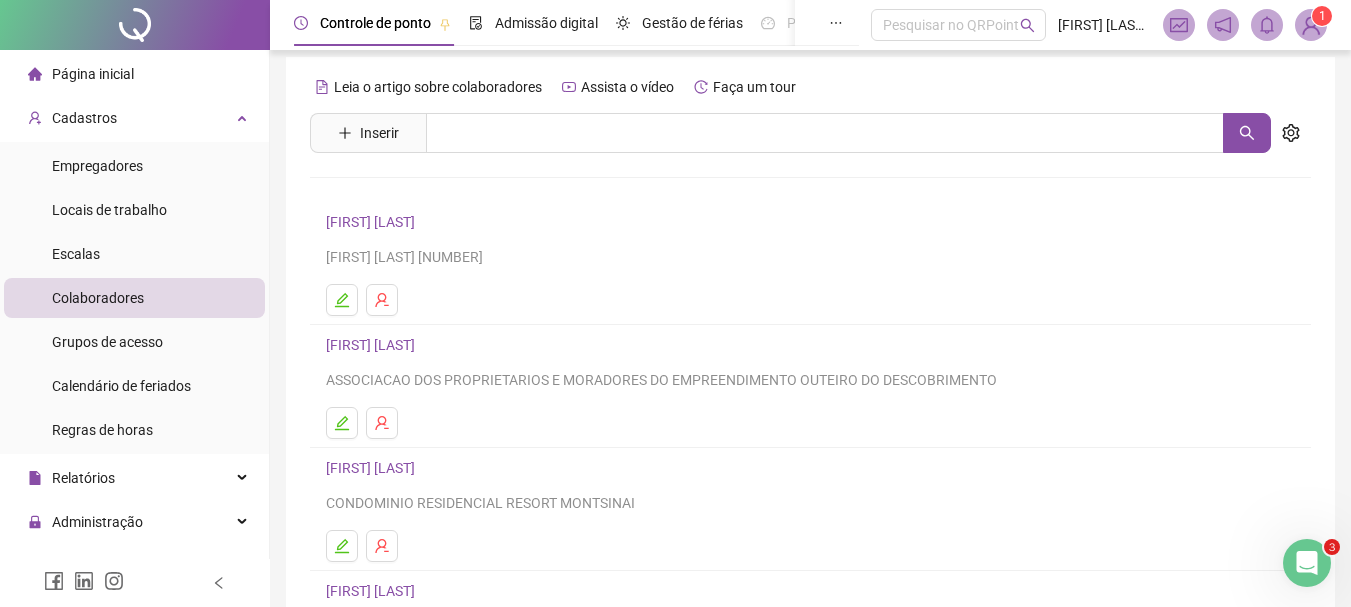 scroll, scrollTop: 0, scrollLeft: 0, axis: both 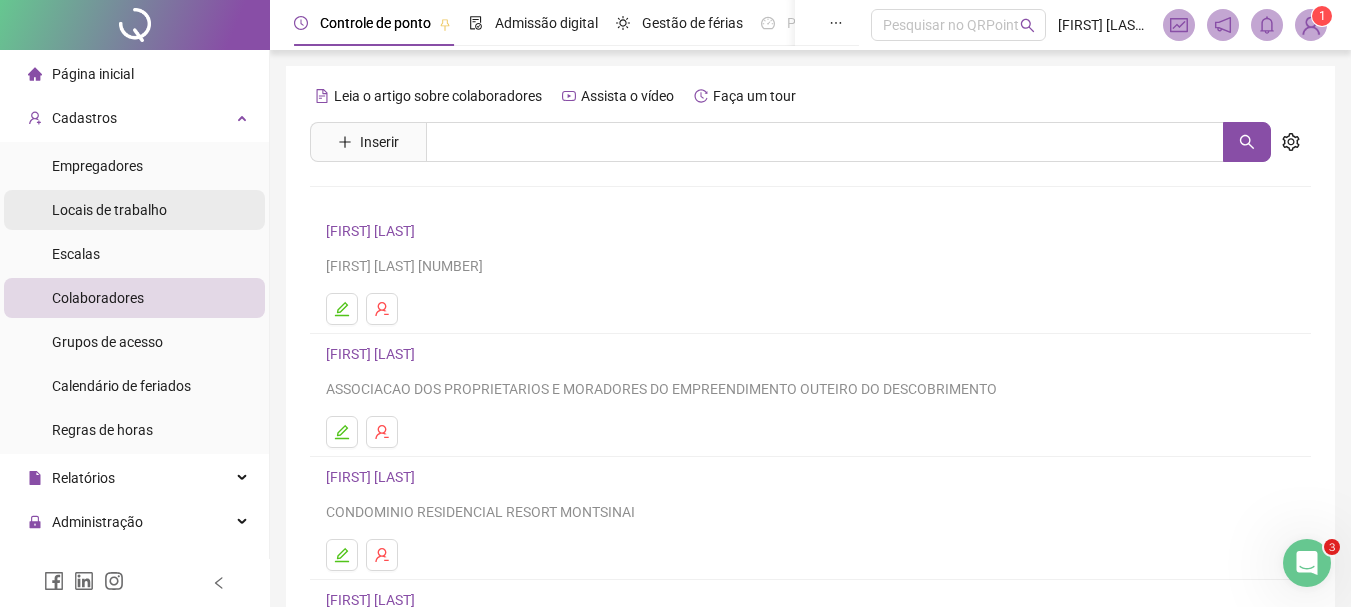 click on "Locais de trabalho" at bounding box center (109, 210) 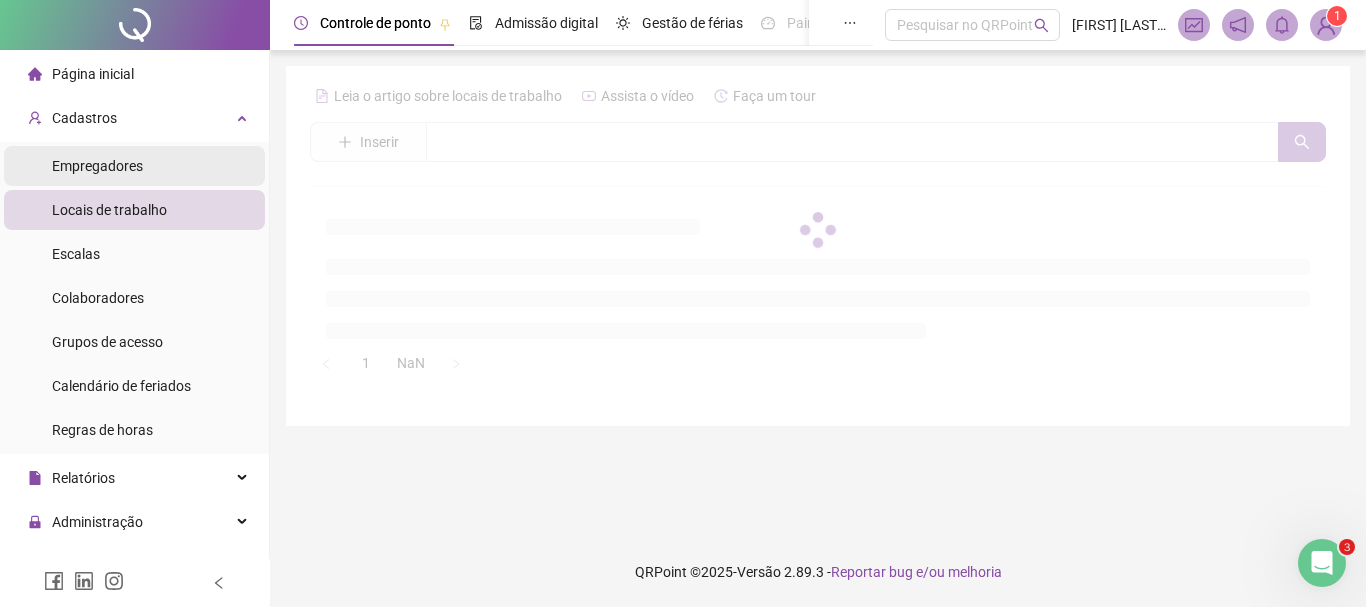 click on "Empregadores" at bounding box center (97, 166) 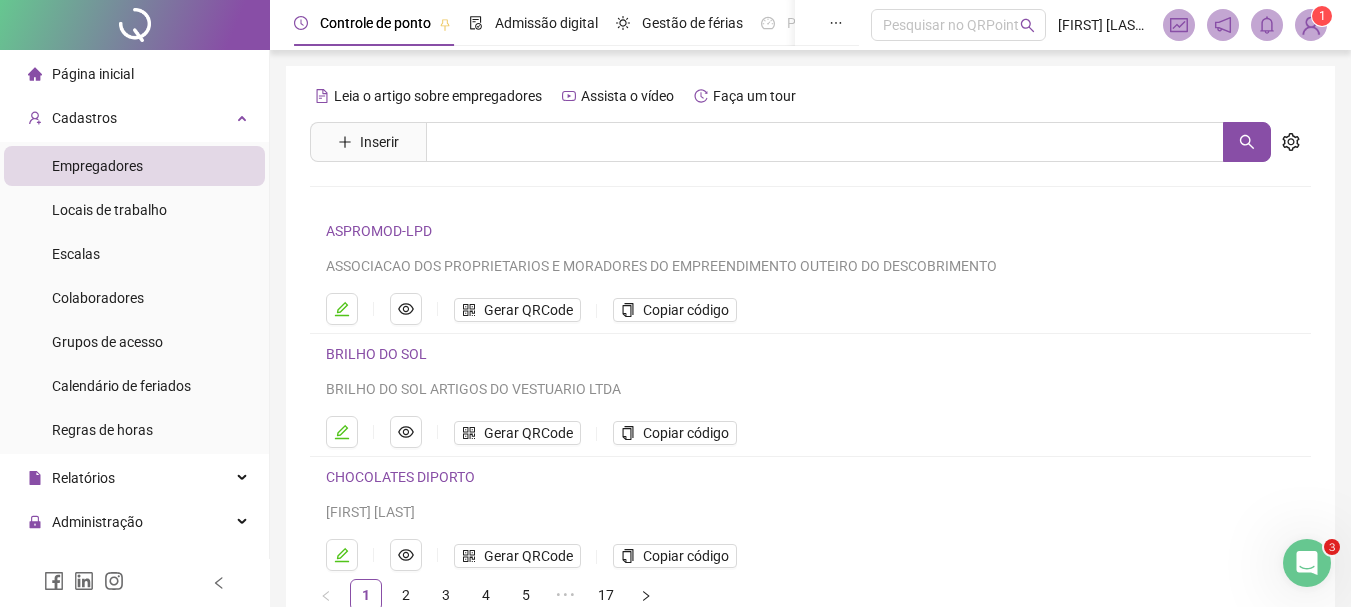 click at bounding box center (1311, 25) 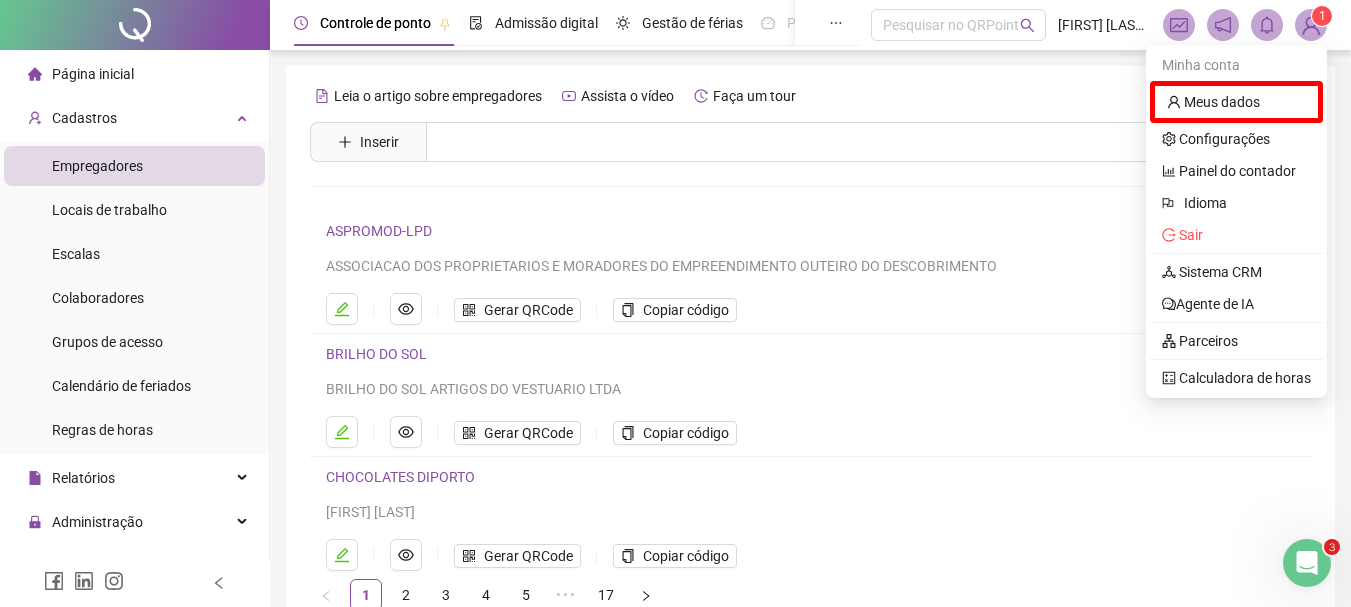 scroll, scrollTop: 114, scrollLeft: 0, axis: vertical 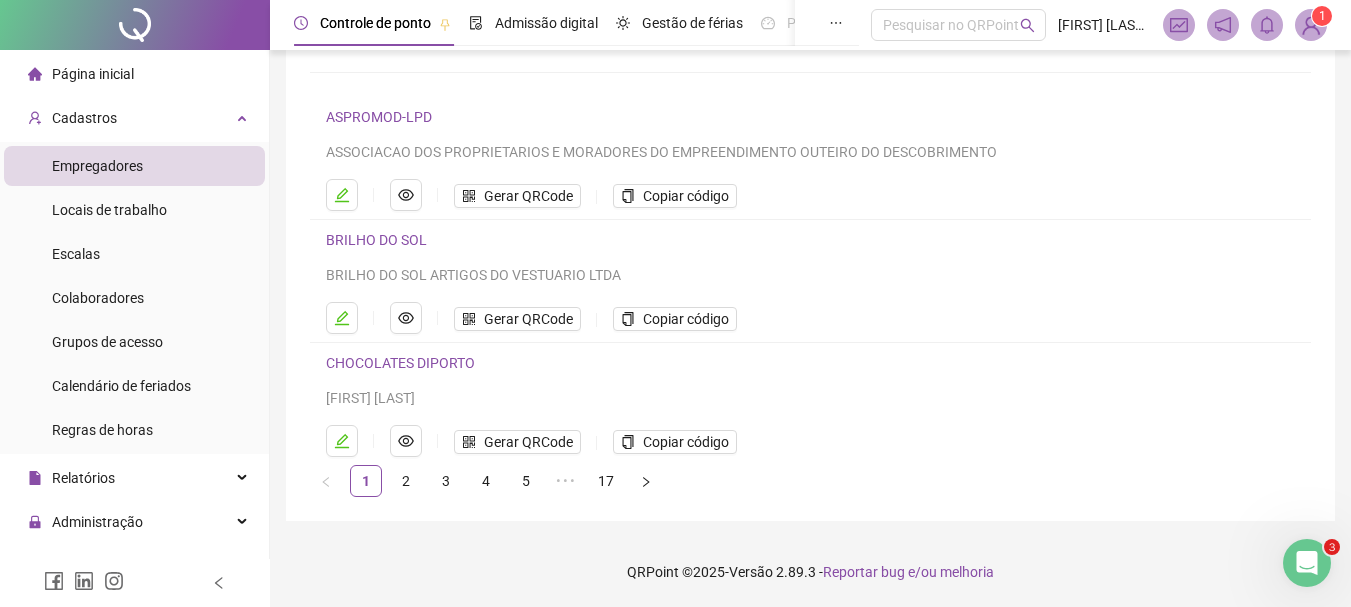 click on "Página inicial" at bounding box center [81, 74] 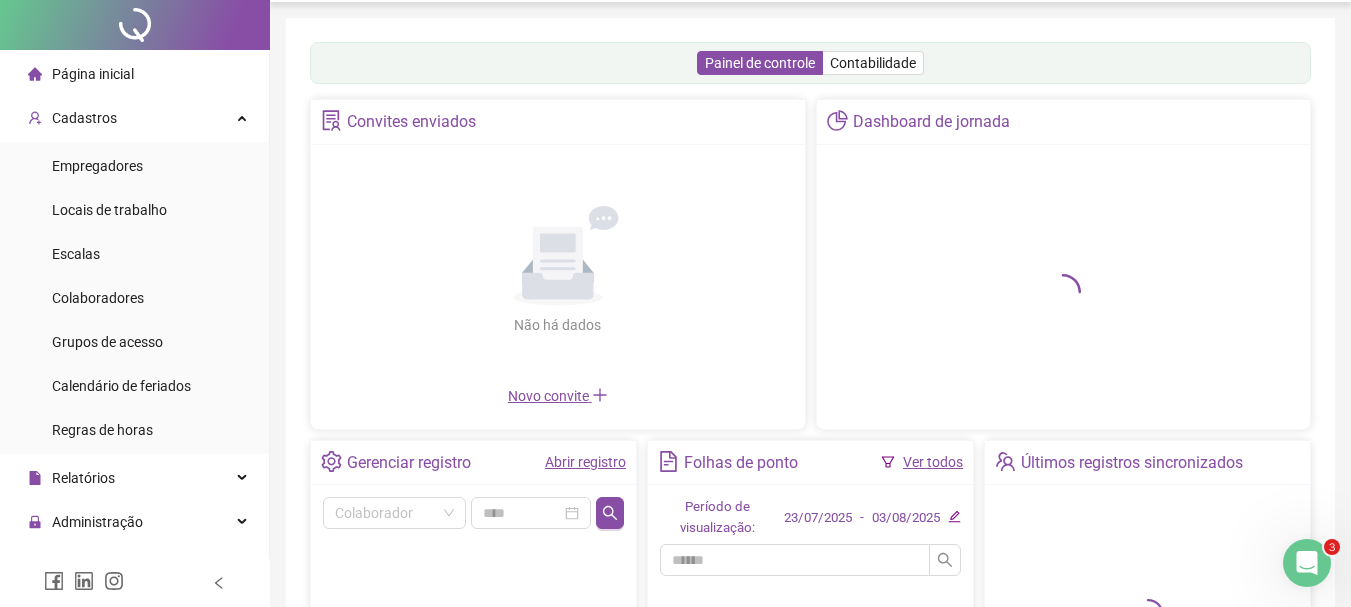 scroll, scrollTop: 0, scrollLeft: 0, axis: both 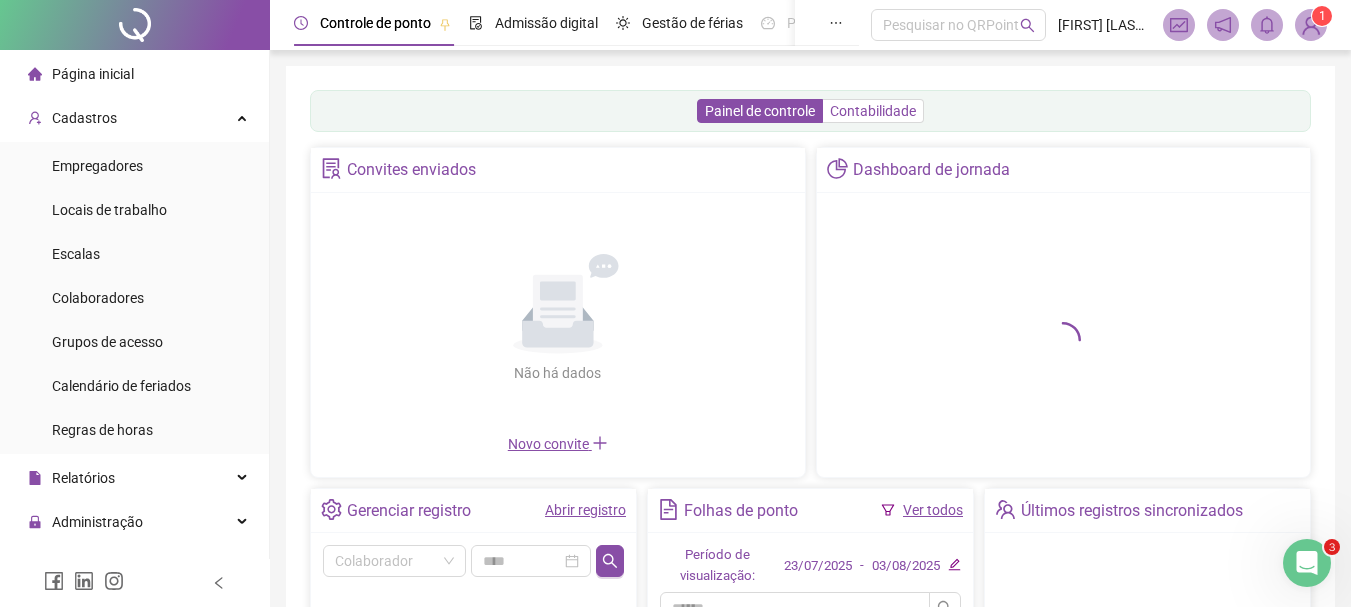 click on "Contabilidade" at bounding box center (873, 111) 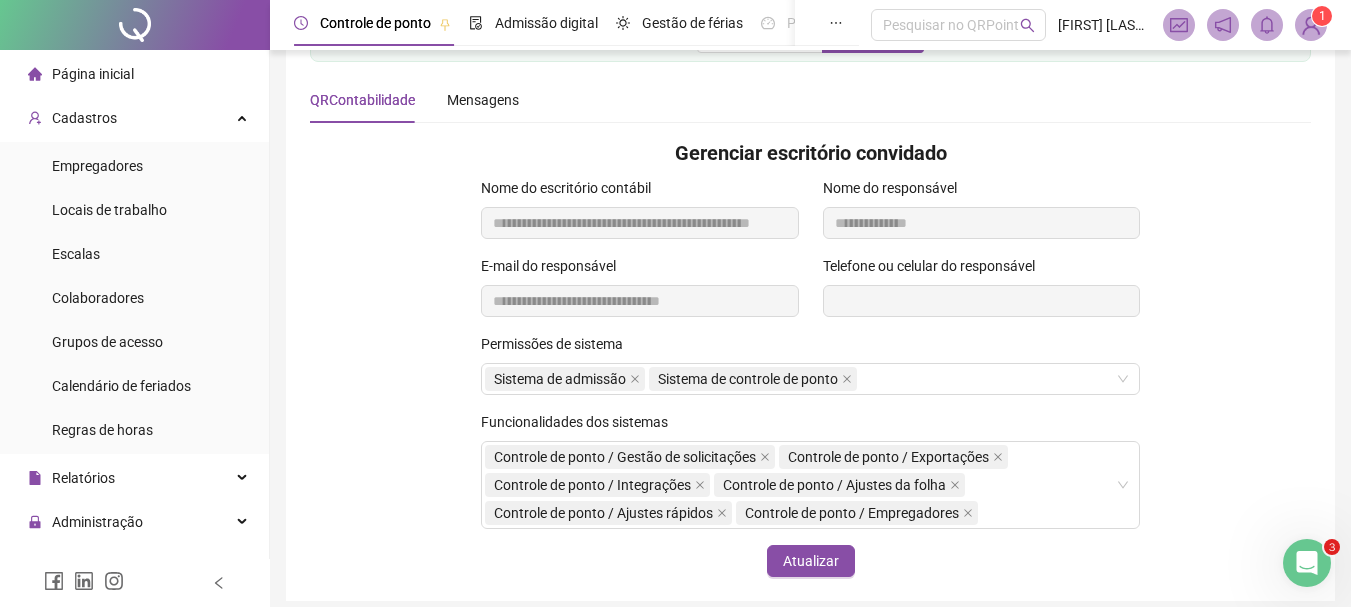 scroll, scrollTop: 400, scrollLeft: 0, axis: vertical 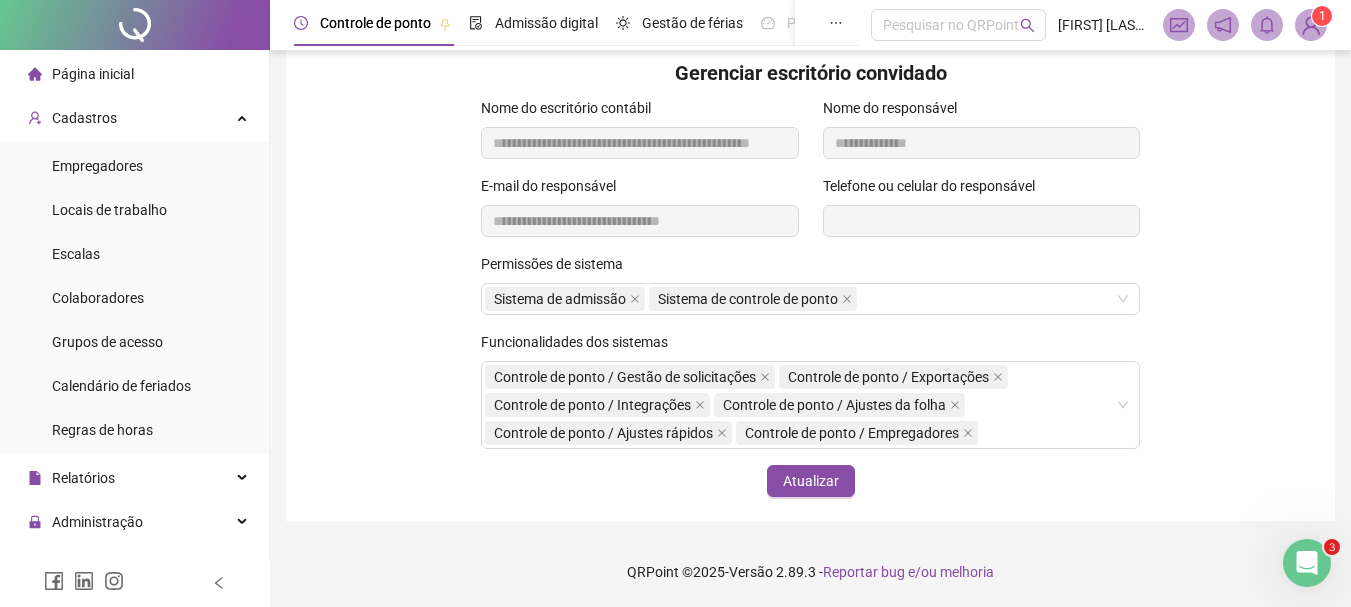 click at bounding box center (1311, 25) 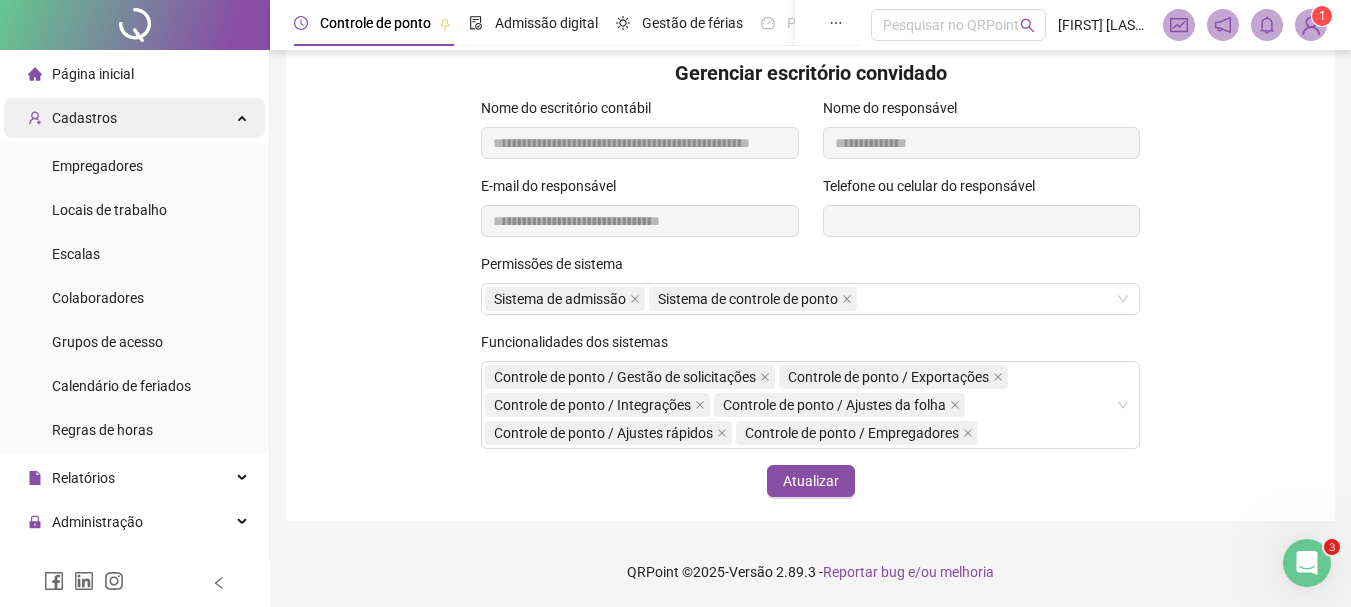click on "Cadastros" at bounding box center [84, 118] 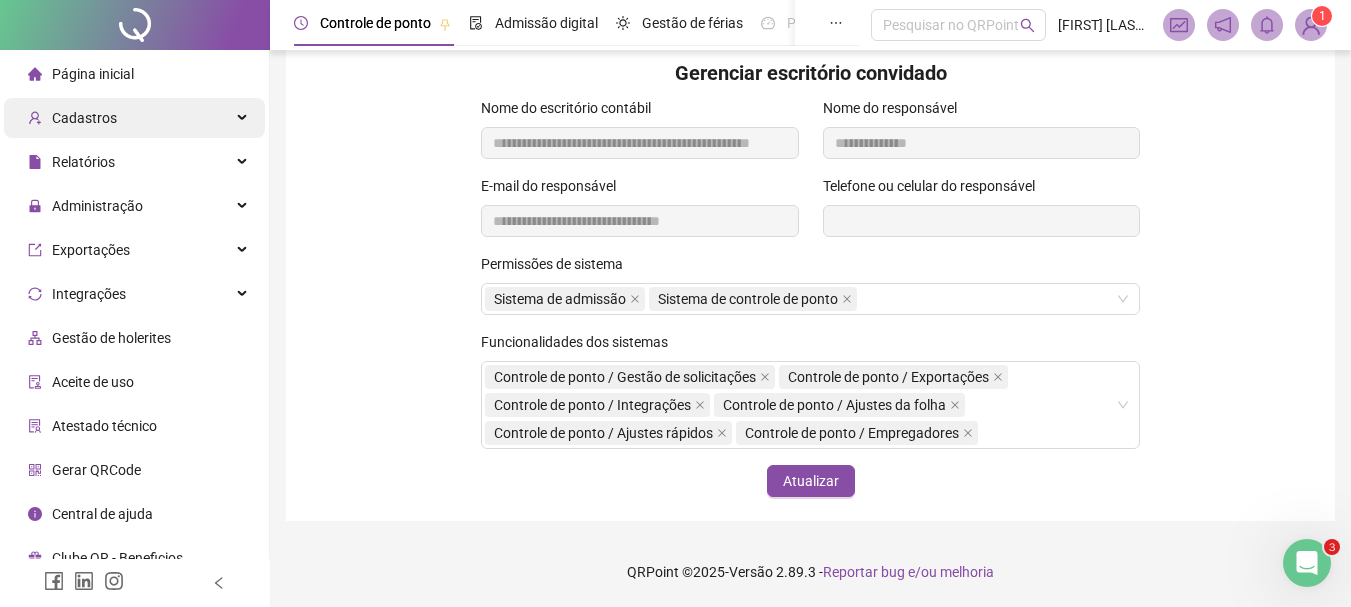 click on "Cadastros" at bounding box center [134, 118] 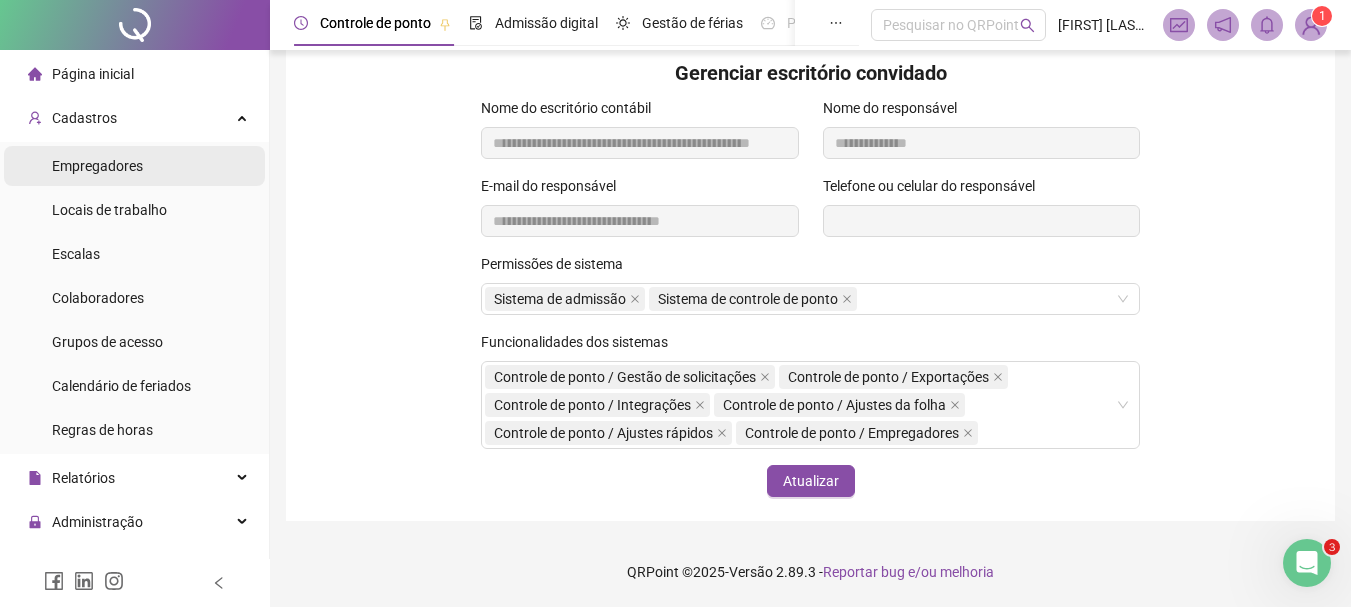 click on "Empregadores" at bounding box center [97, 166] 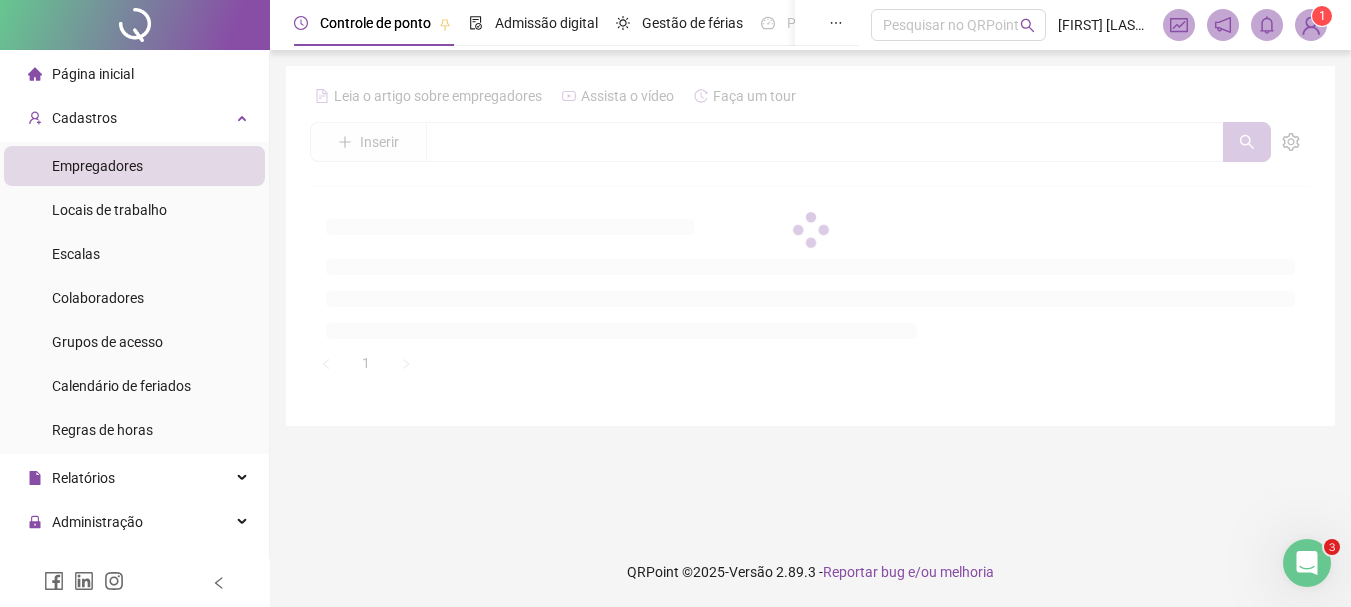 scroll, scrollTop: 0, scrollLeft: 0, axis: both 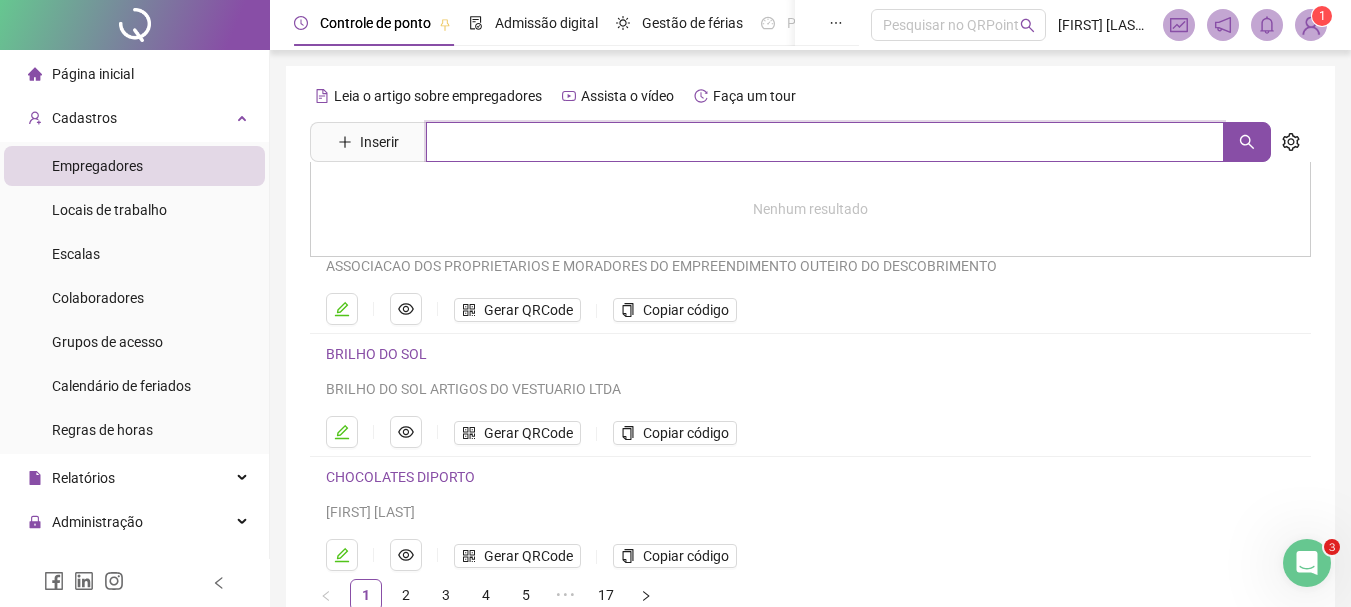 click at bounding box center (825, 142) 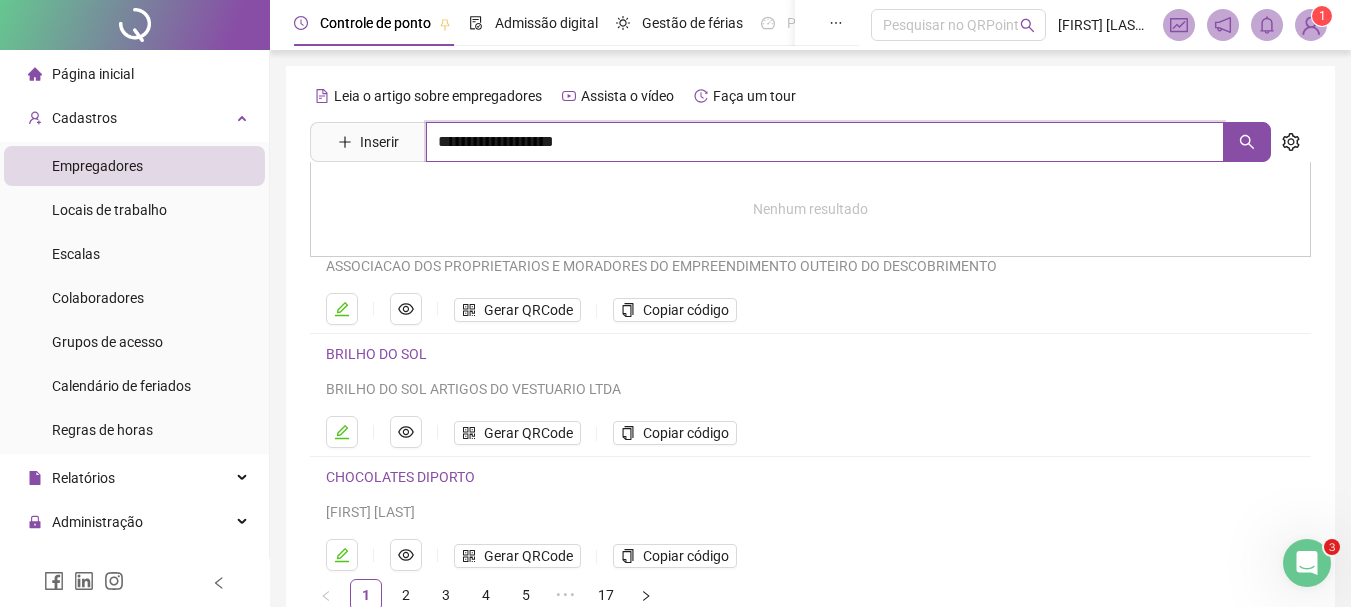 type on "**********" 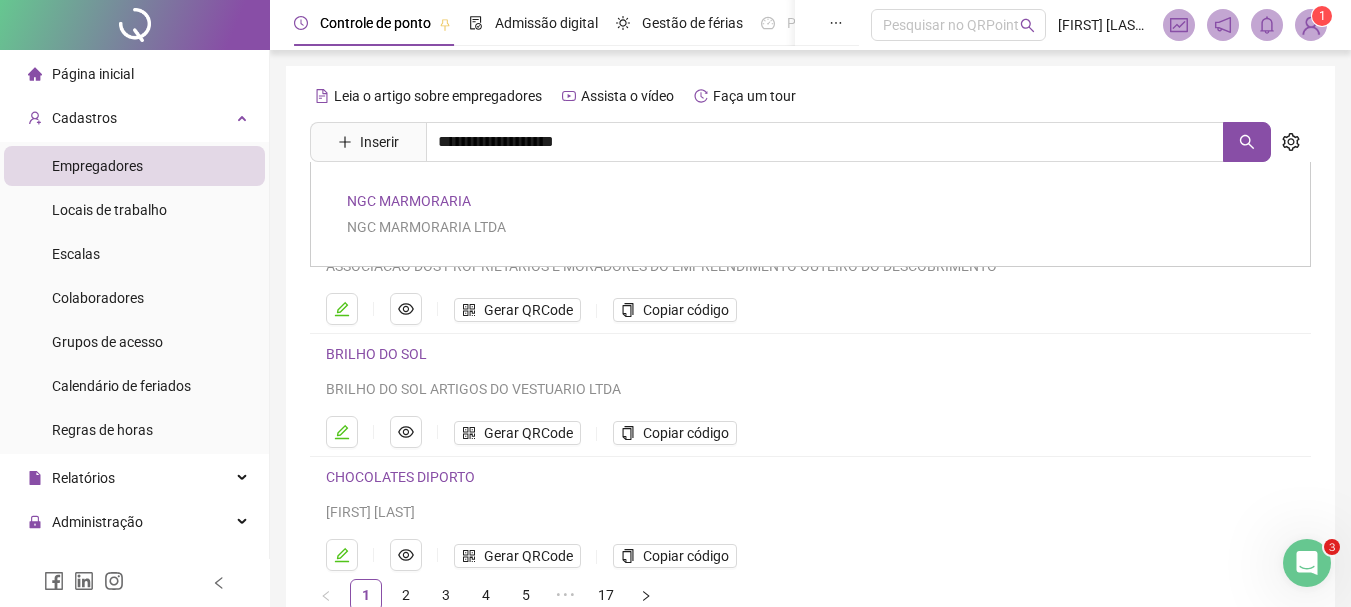 click on "NGC MARMORARIA" at bounding box center [409, 201] 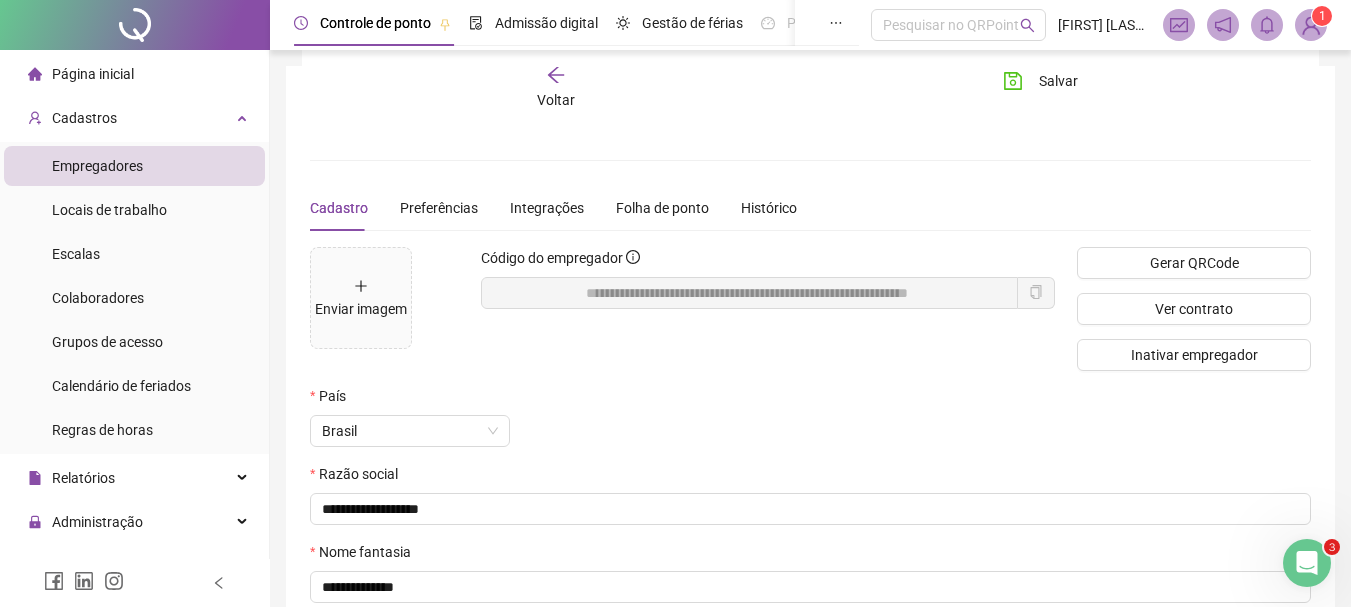 scroll, scrollTop: 284, scrollLeft: 0, axis: vertical 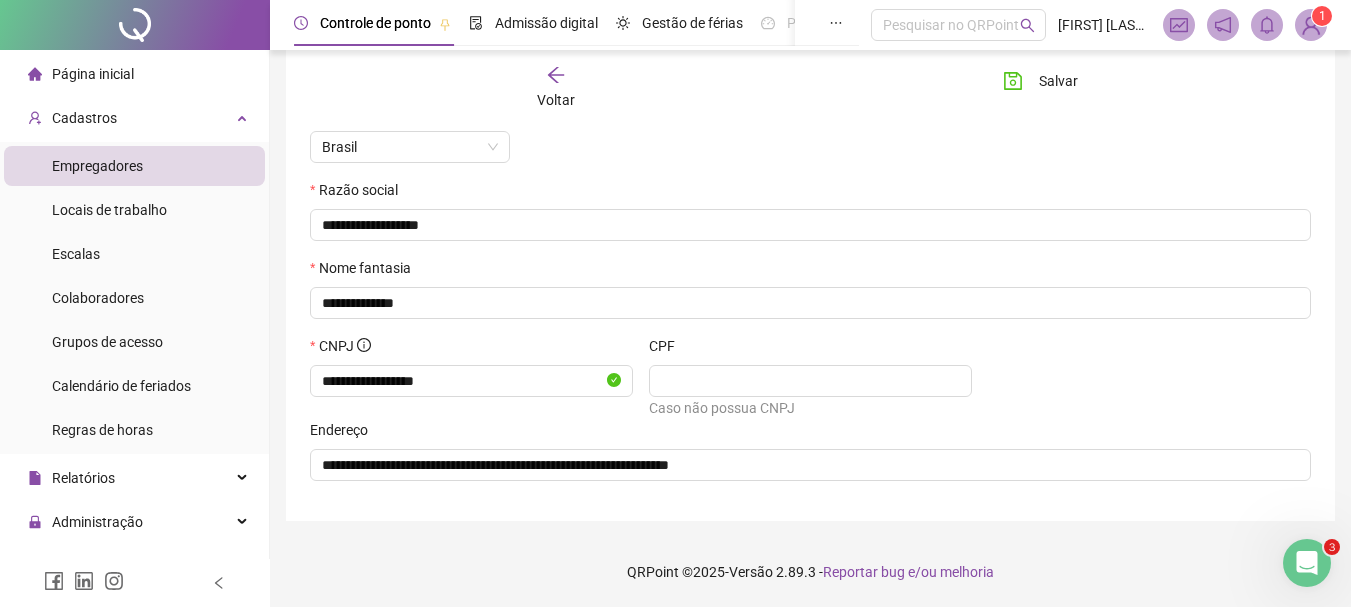 click on "Voltar" at bounding box center (556, 100) 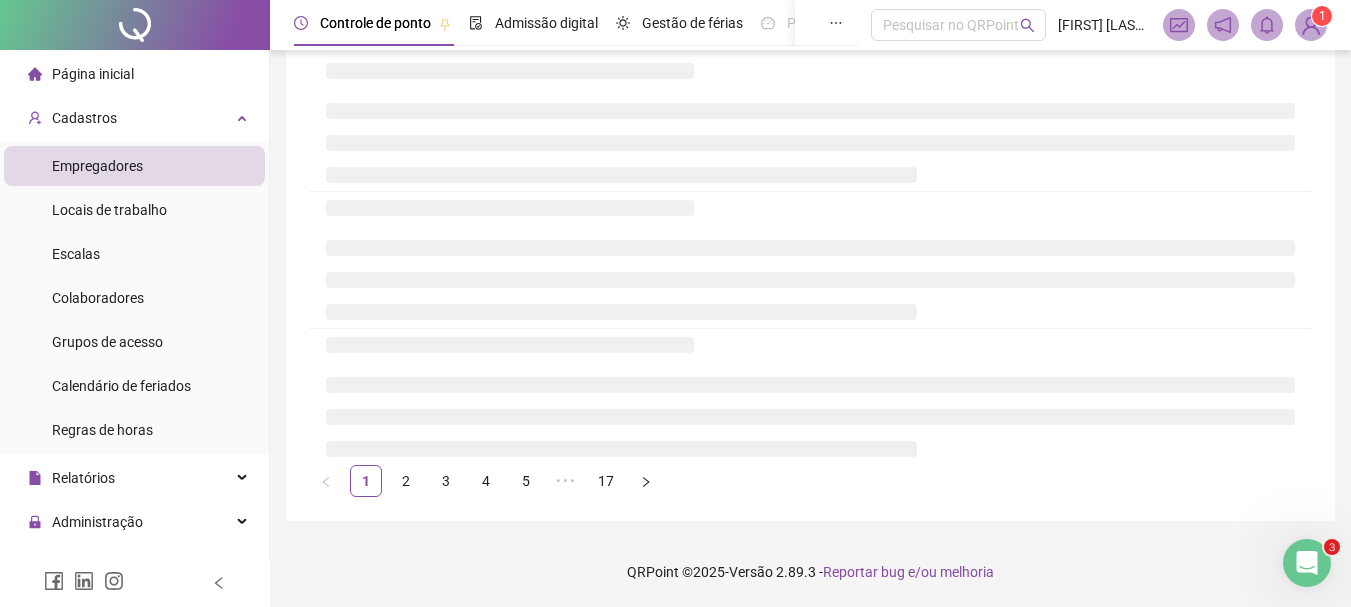 scroll, scrollTop: 114, scrollLeft: 0, axis: vertical 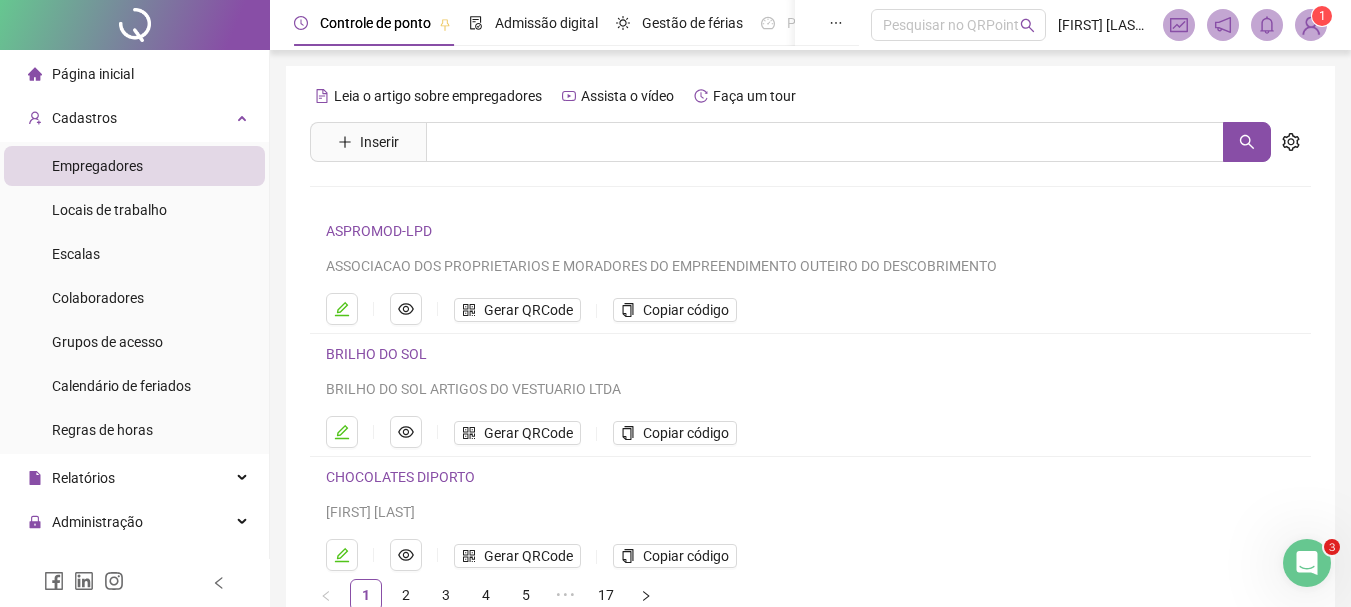 click at bounding box center [1311, 25] 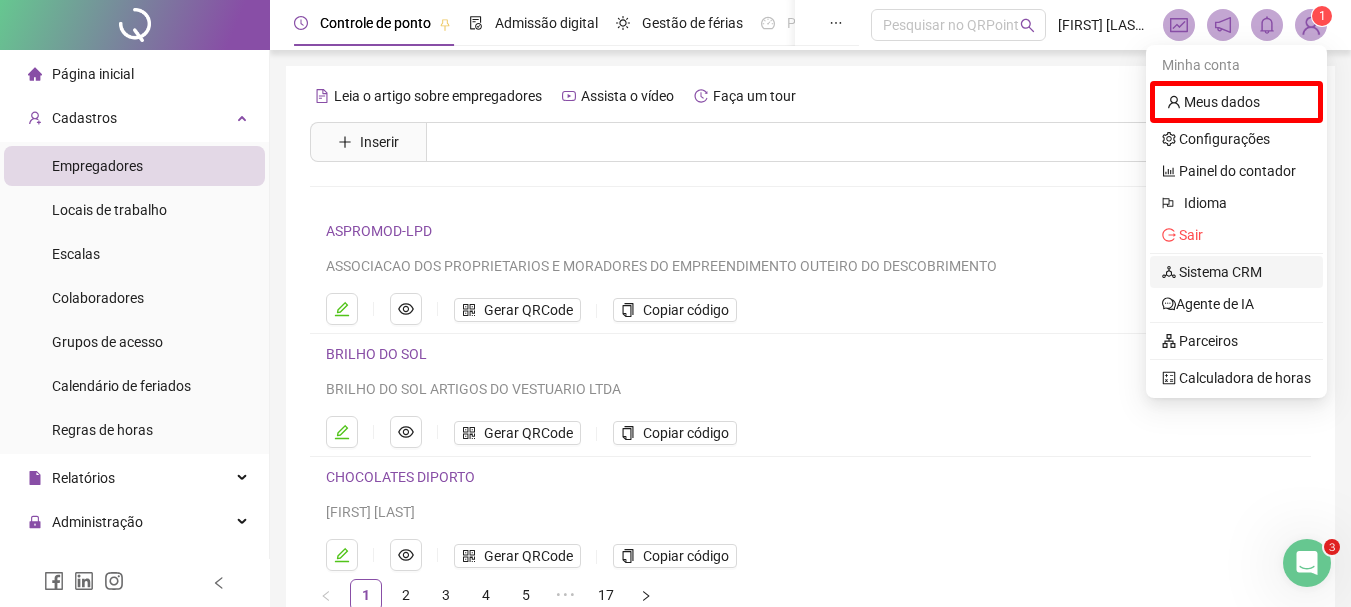 click on "Sistema CRM" at bounding box center [1212, 272] 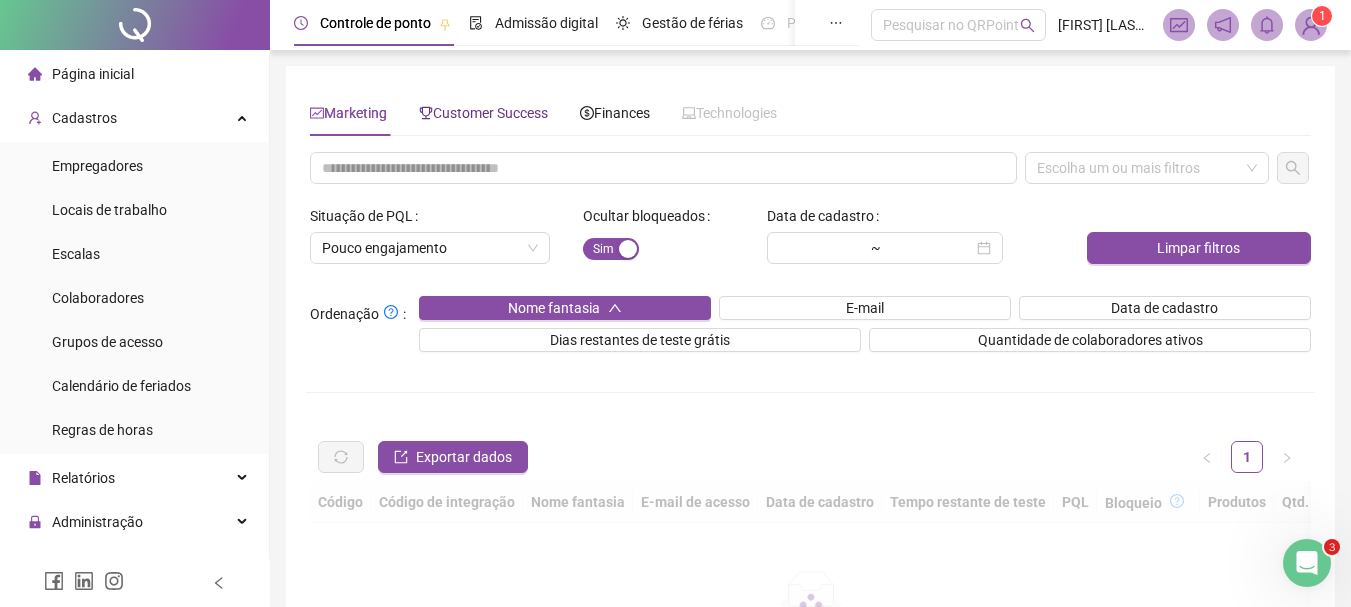click on "Customer Success" at bounding box center [483, 113] 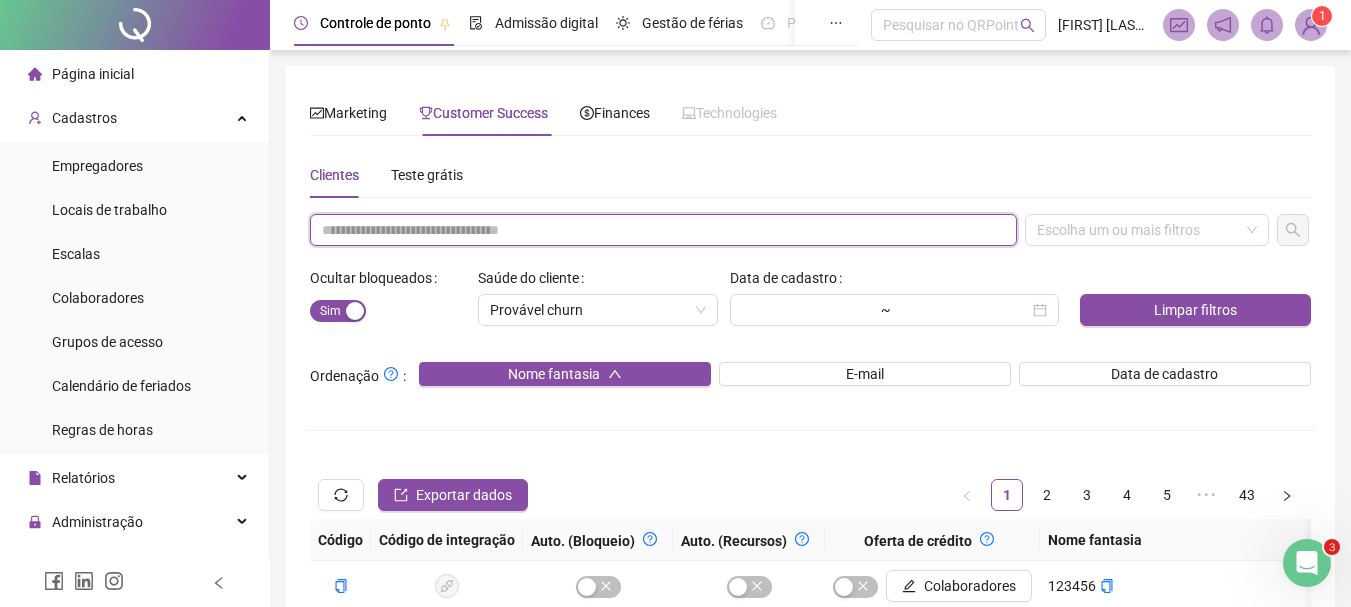 click at bounding box center [663, 230] 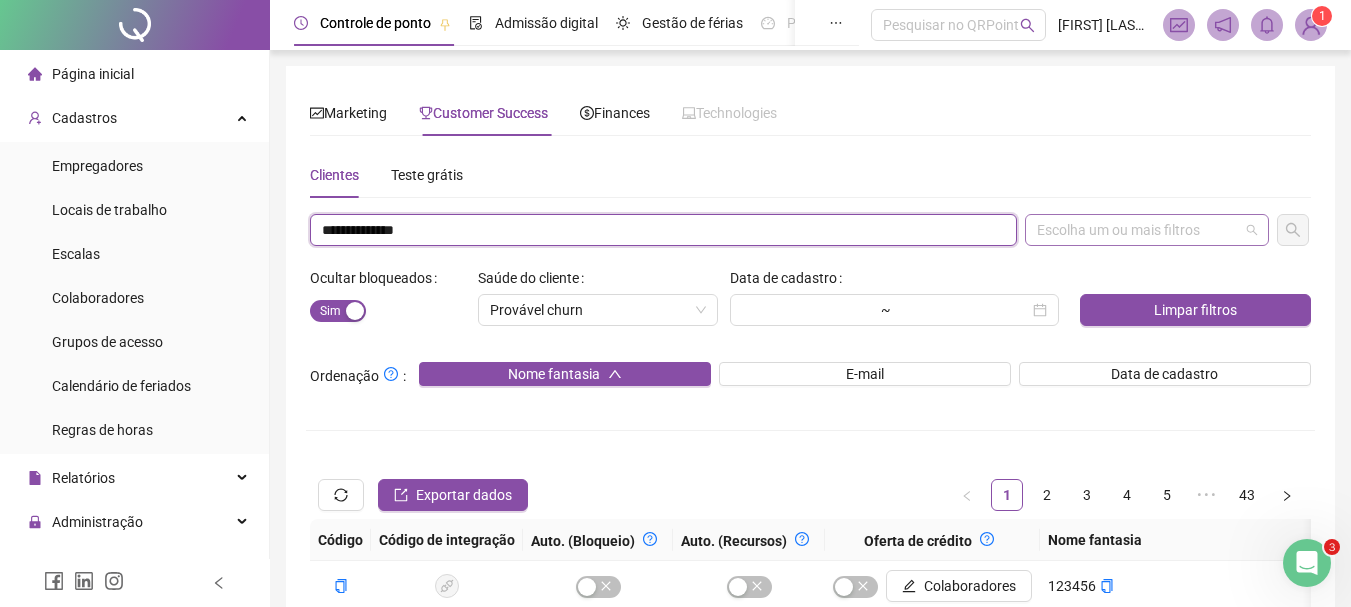 click on "Escolha um ou mais filtros" at bounding box center (1147, 230) 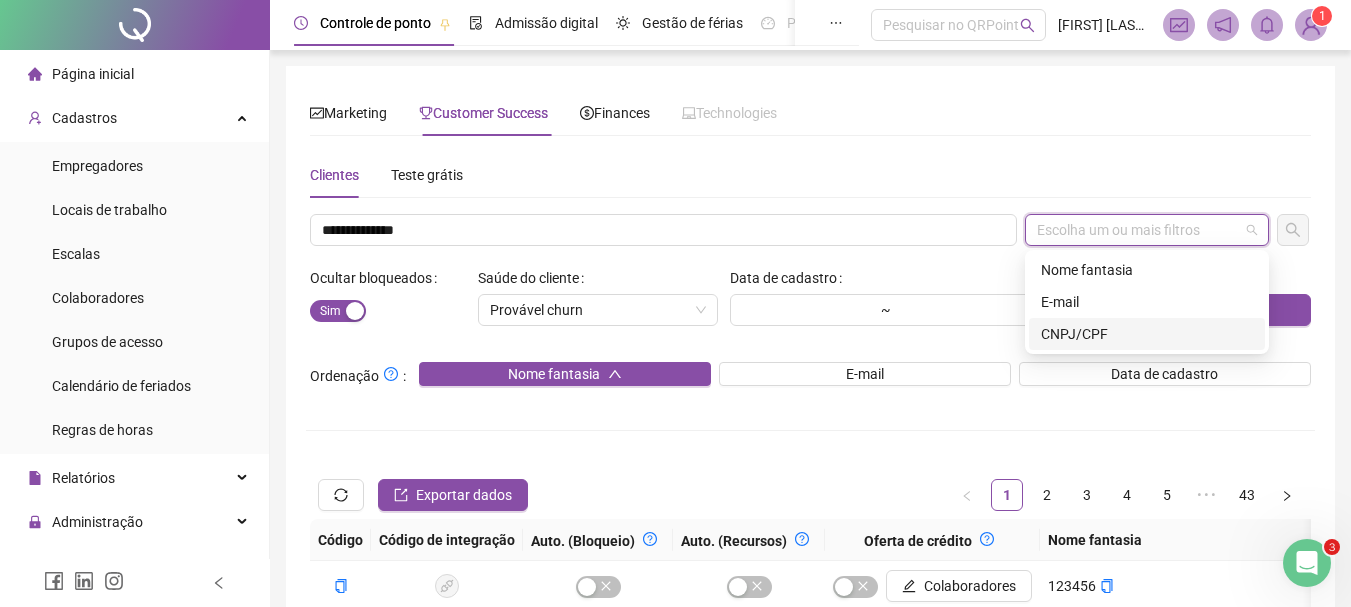 click on "CNPJ/CPF" at bounding box center [1147, 334] 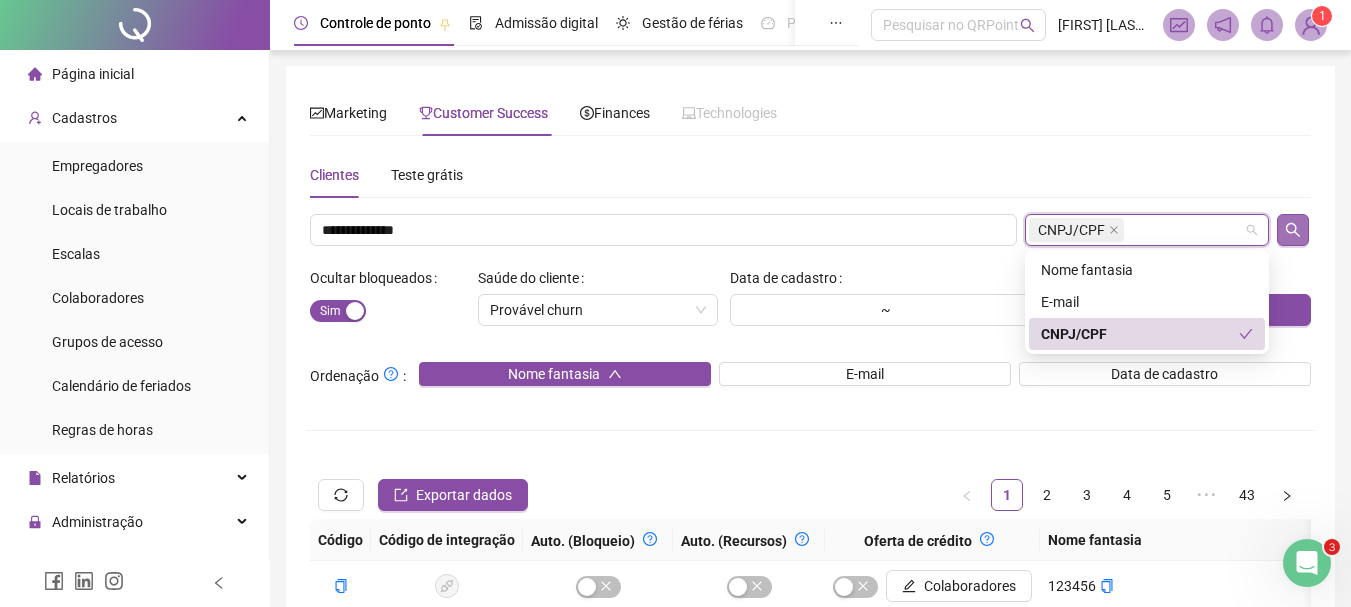 click 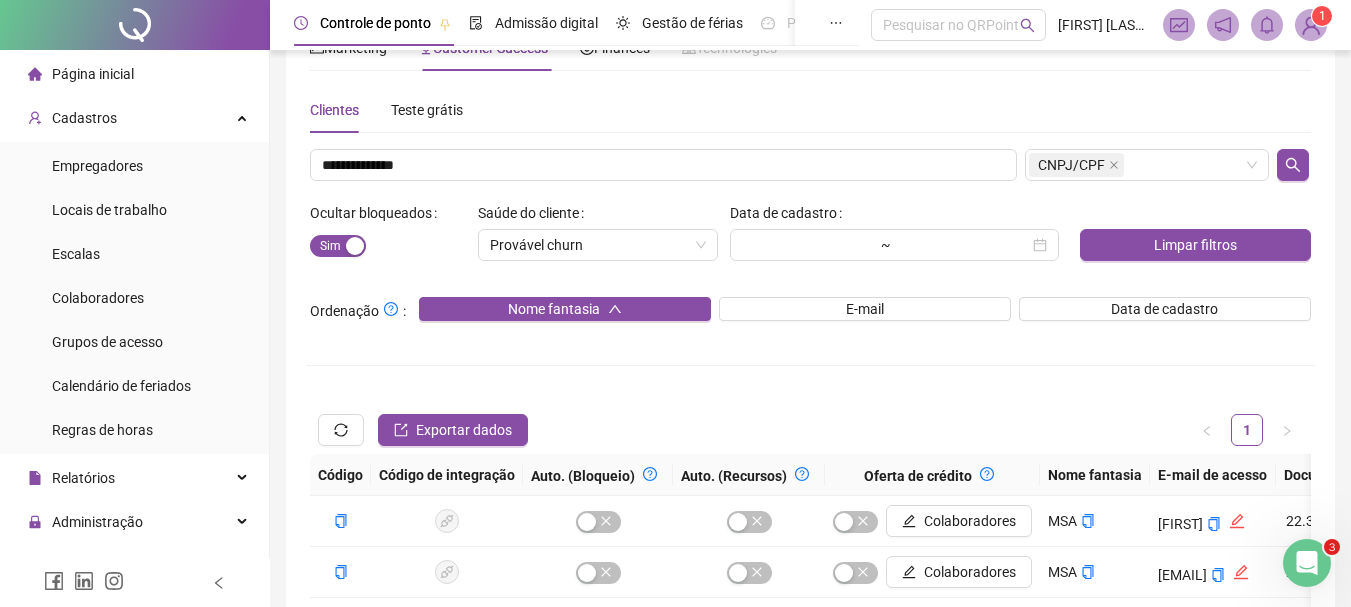 scroll, scrollTop: 270, scrollLeft: 0, axis: vertical 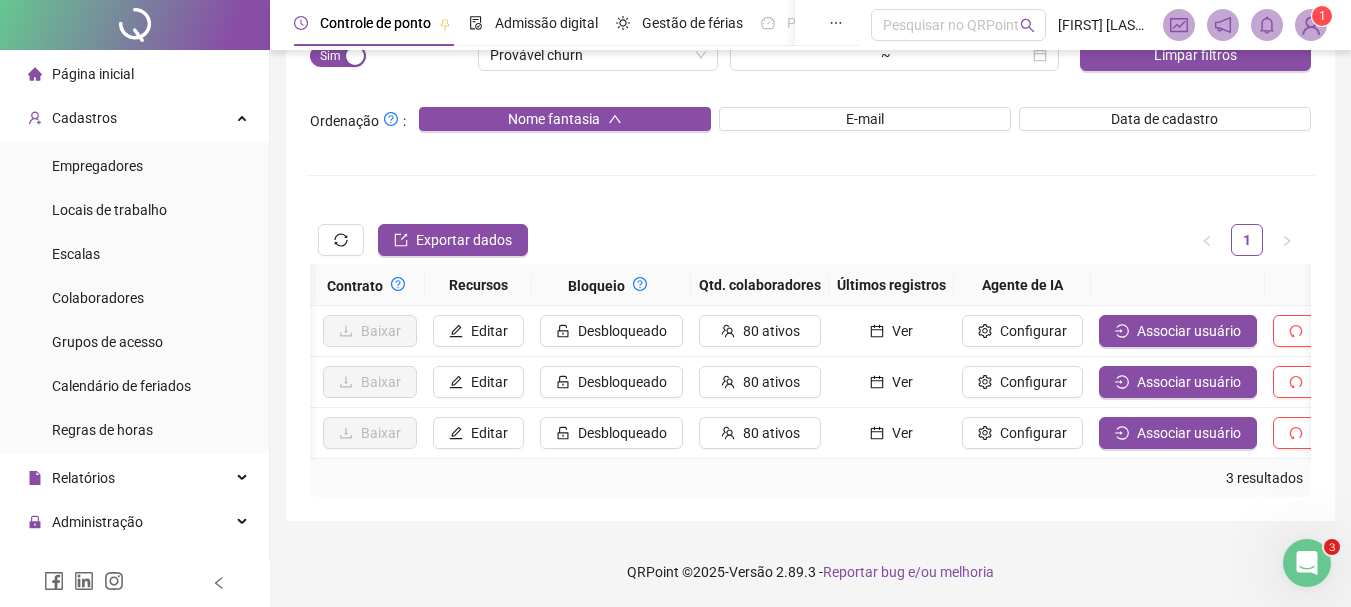click on "Controle de ponto Admissão digital Gestão de férias Painel do DP Folha de pagamento   Pesquisar no QRPoint [FIRST] [LAST] - [FIRST] - CS 1" at bounding box center (810, 25) 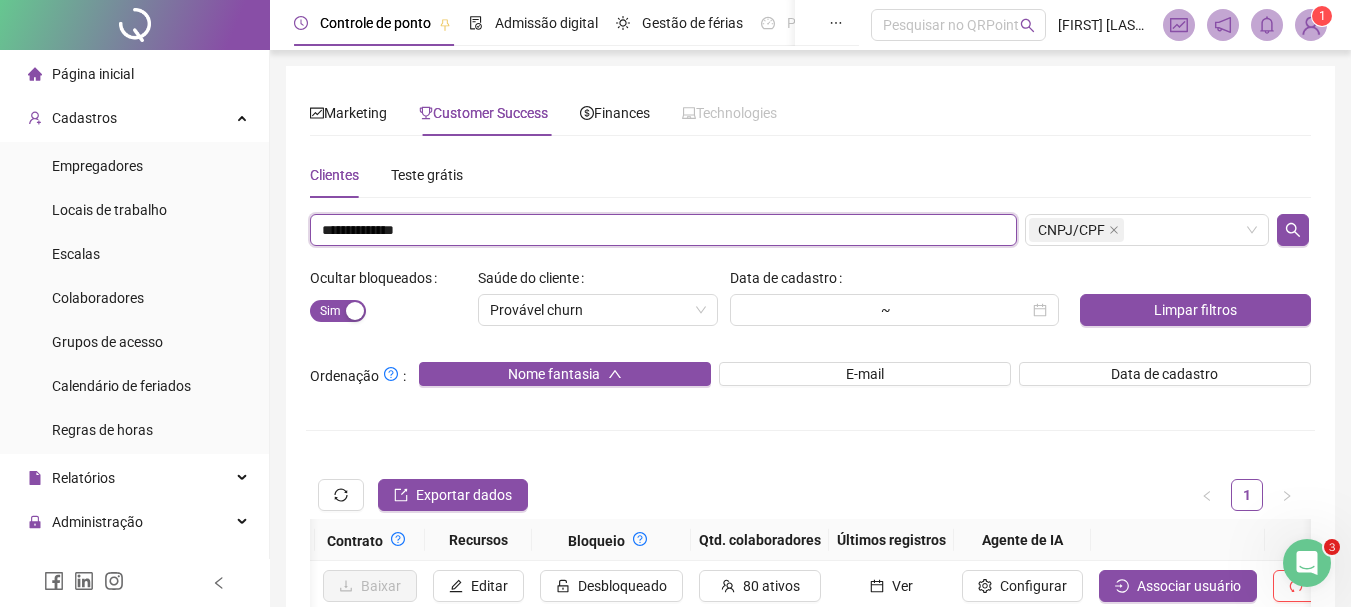 click on "**********" at bounding box center (663, 230) 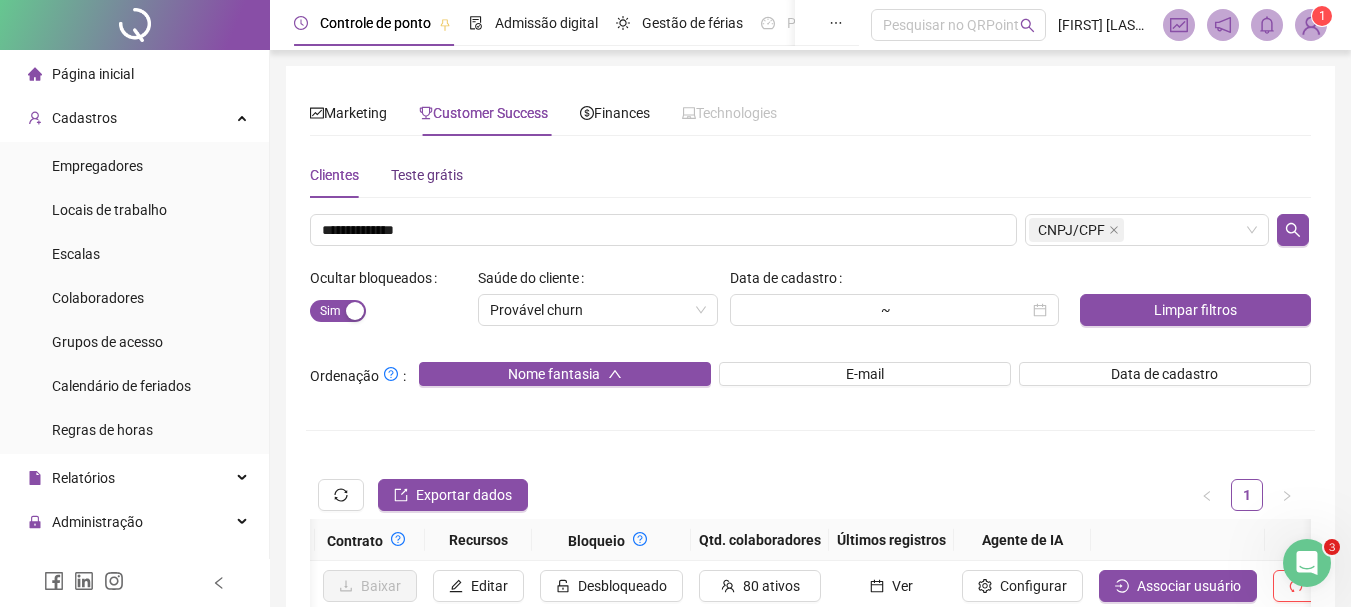 click on "Teste grátis" at bounding box center (427, 175) 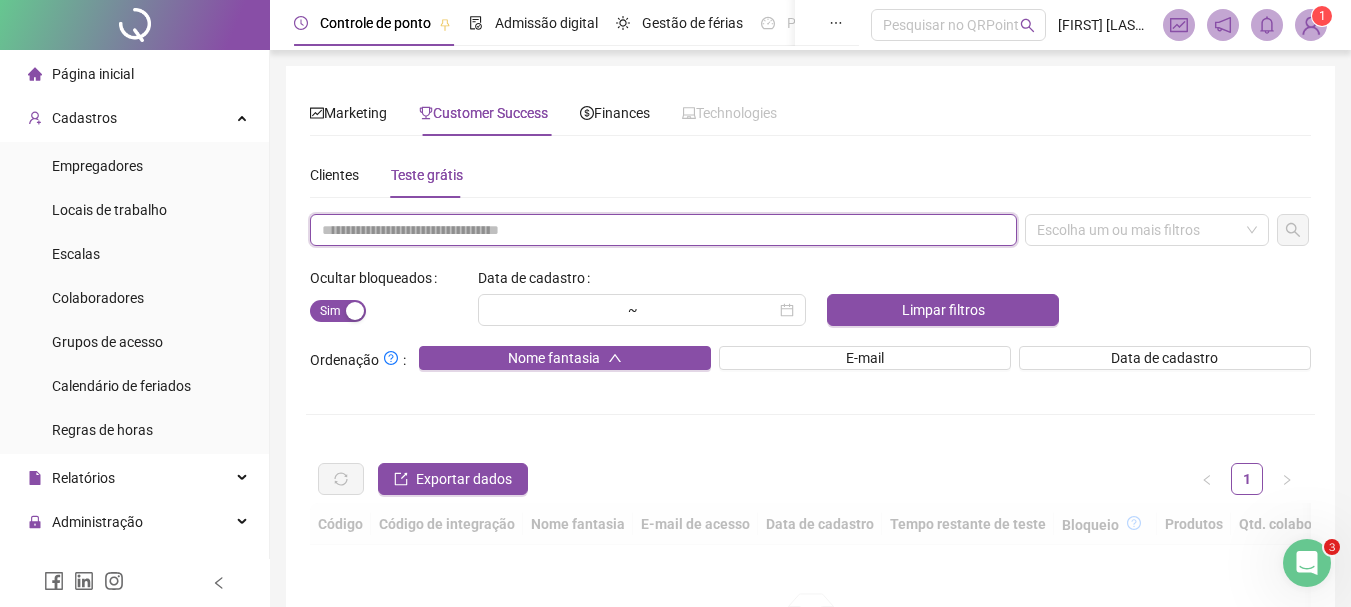 click at bounding box center (663, 230) 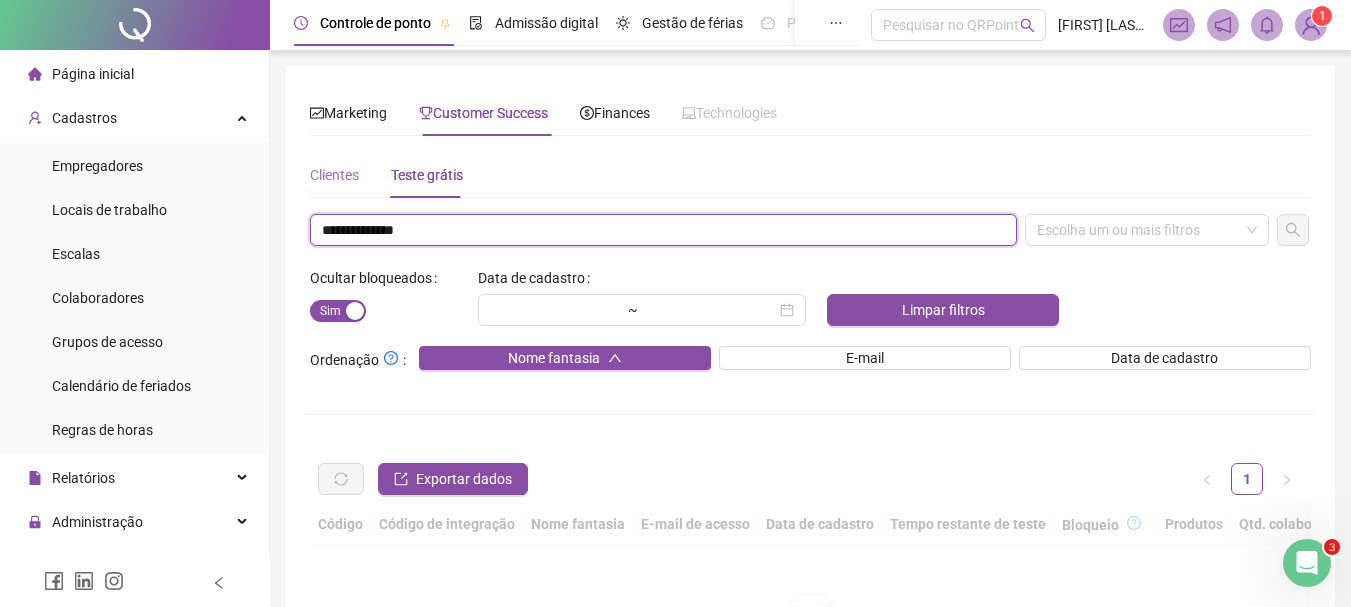 type on "**********" 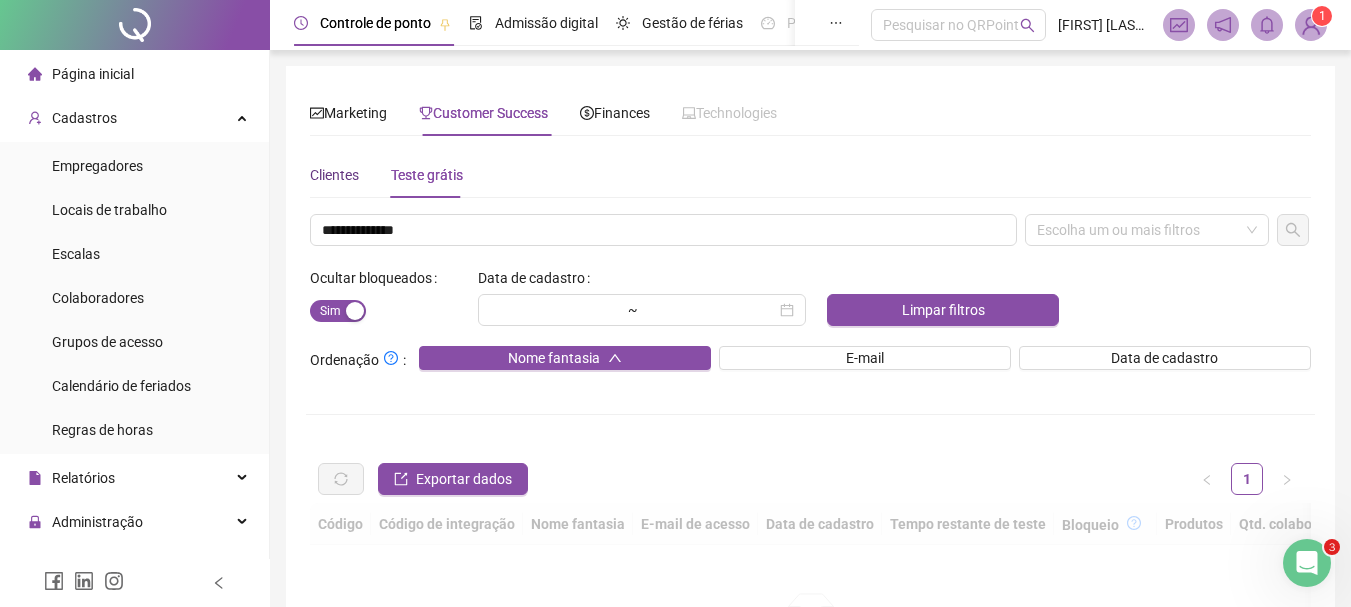 click on "Clientes" at bounding box center (334, 175) 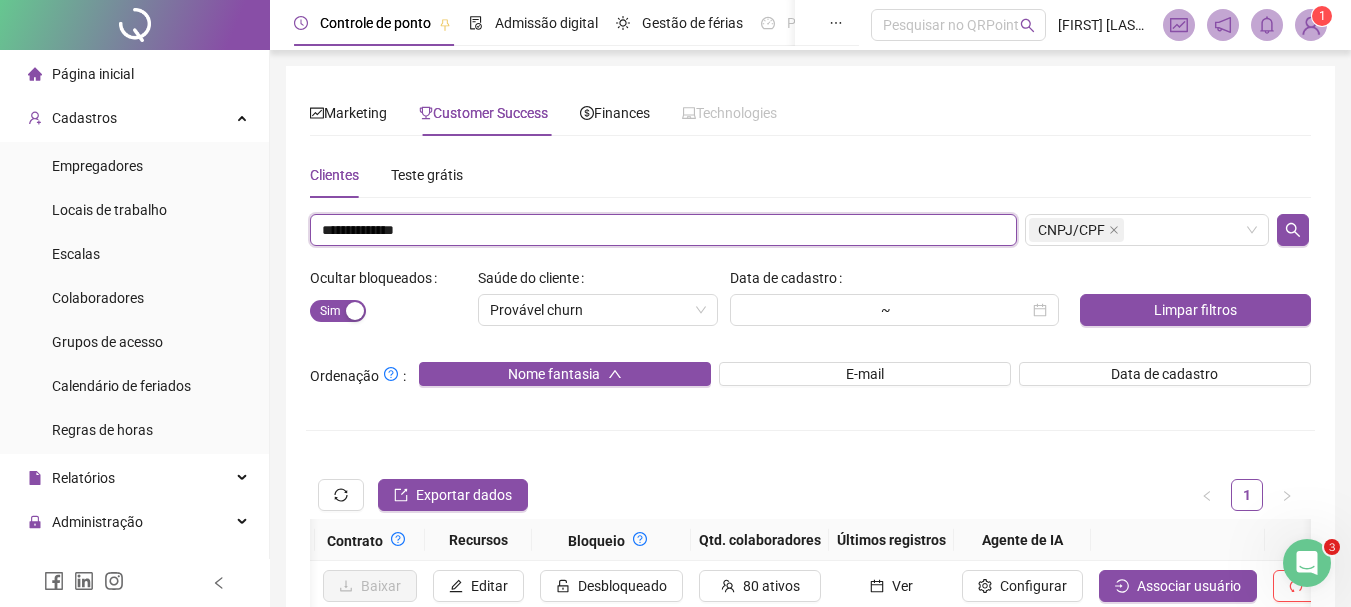 click on "**********" at bounding box center (663, 230) 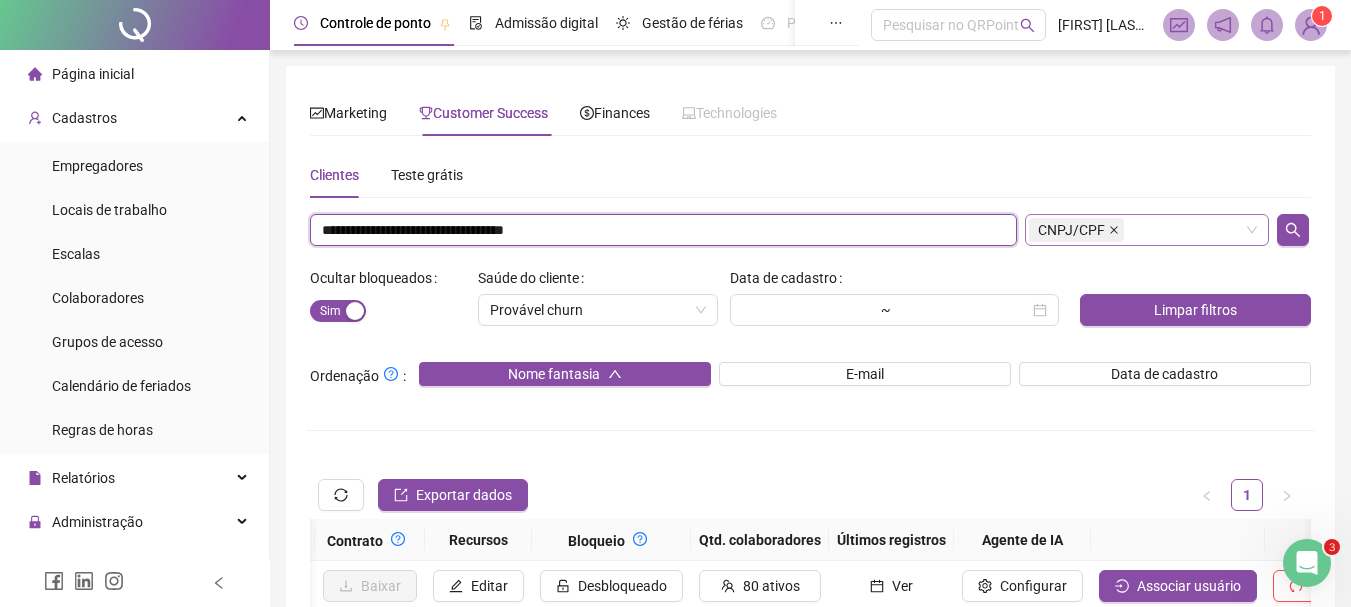 click 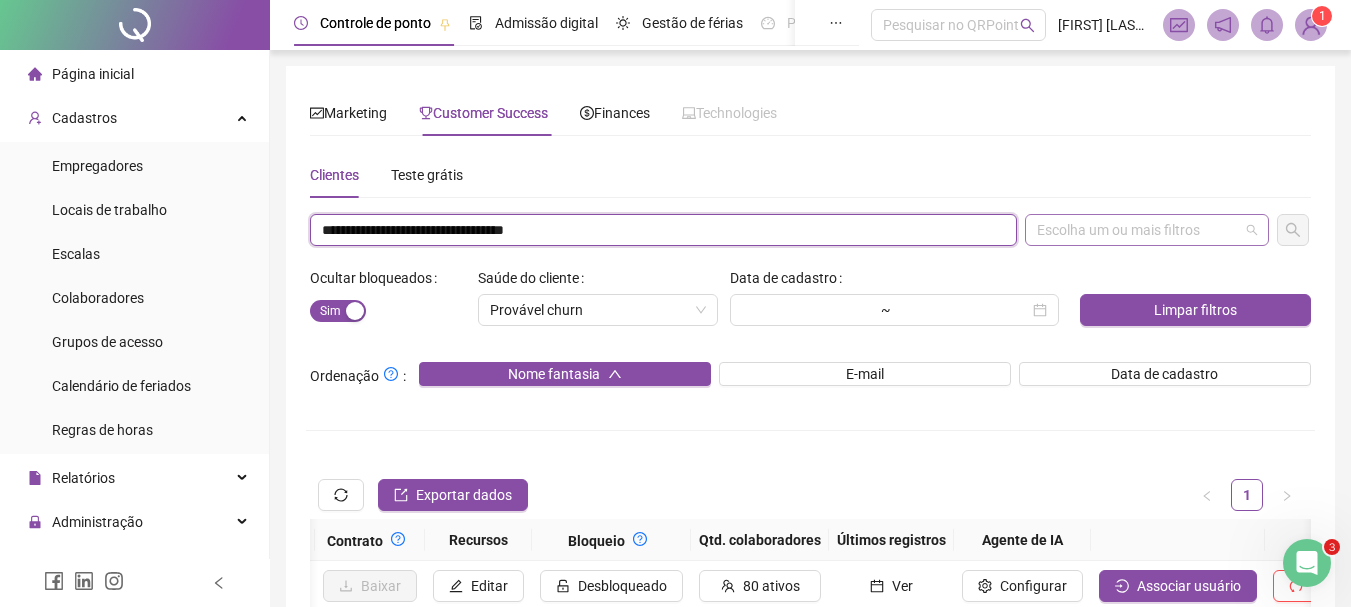 click on "Escolha um ou mais filtros" at bounding box center (1147, 230) 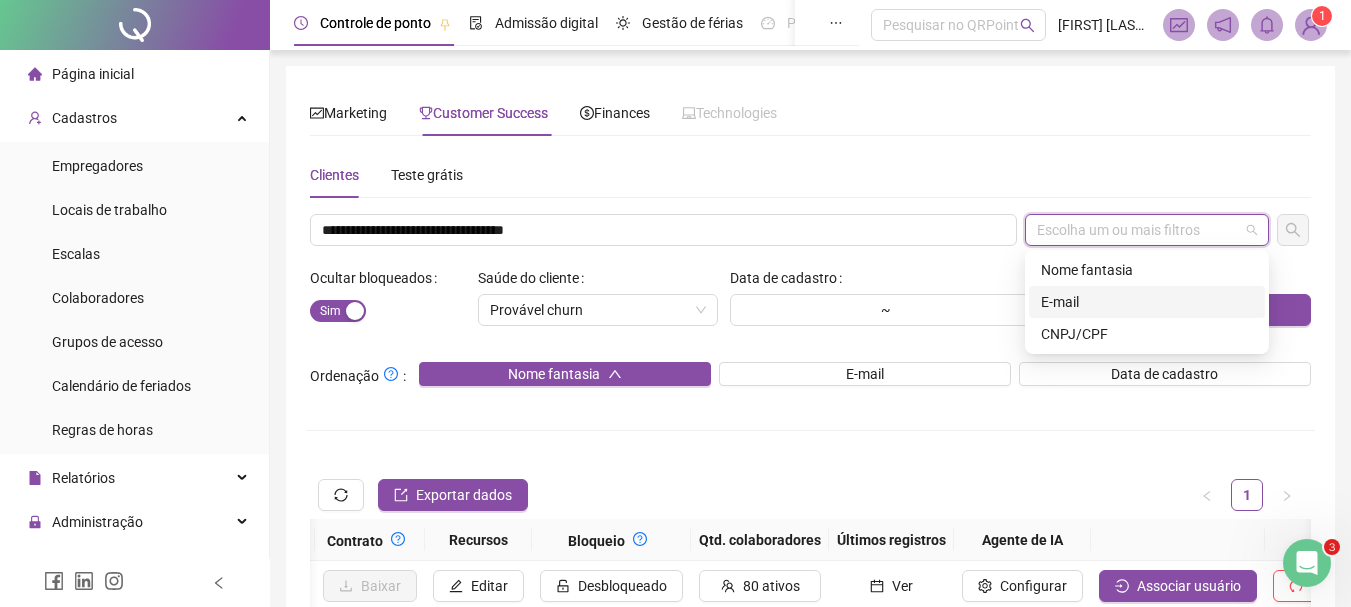 click on "E-mail" at bounding box center (1147, 302) 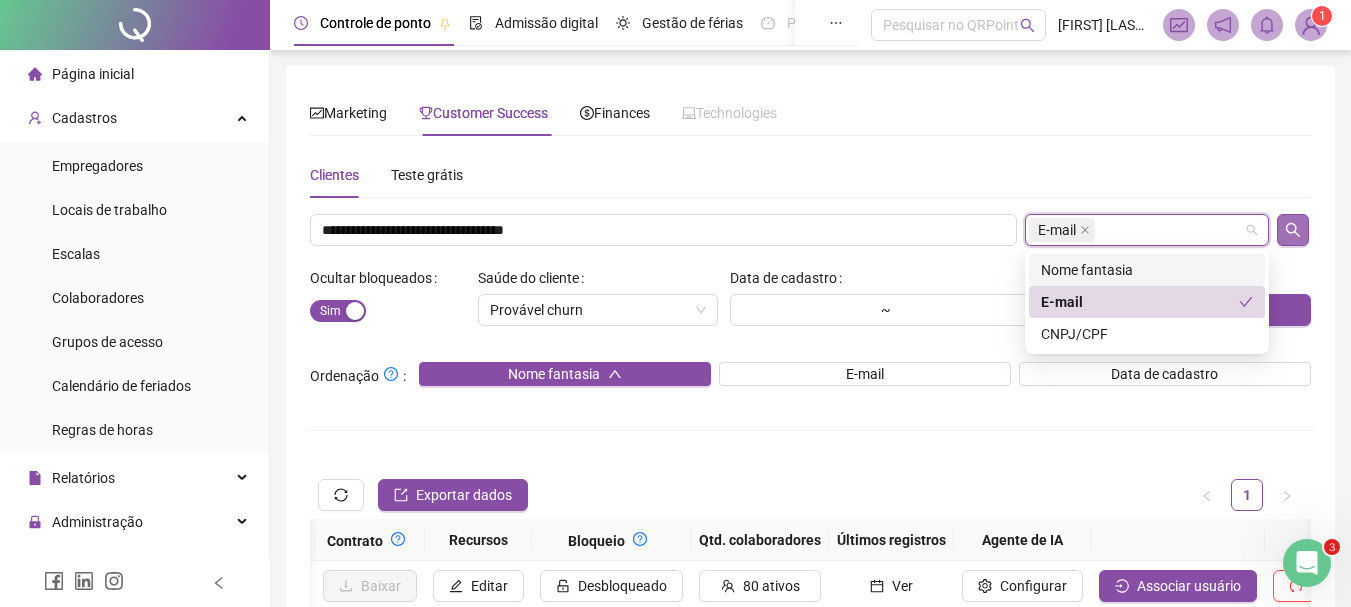 click 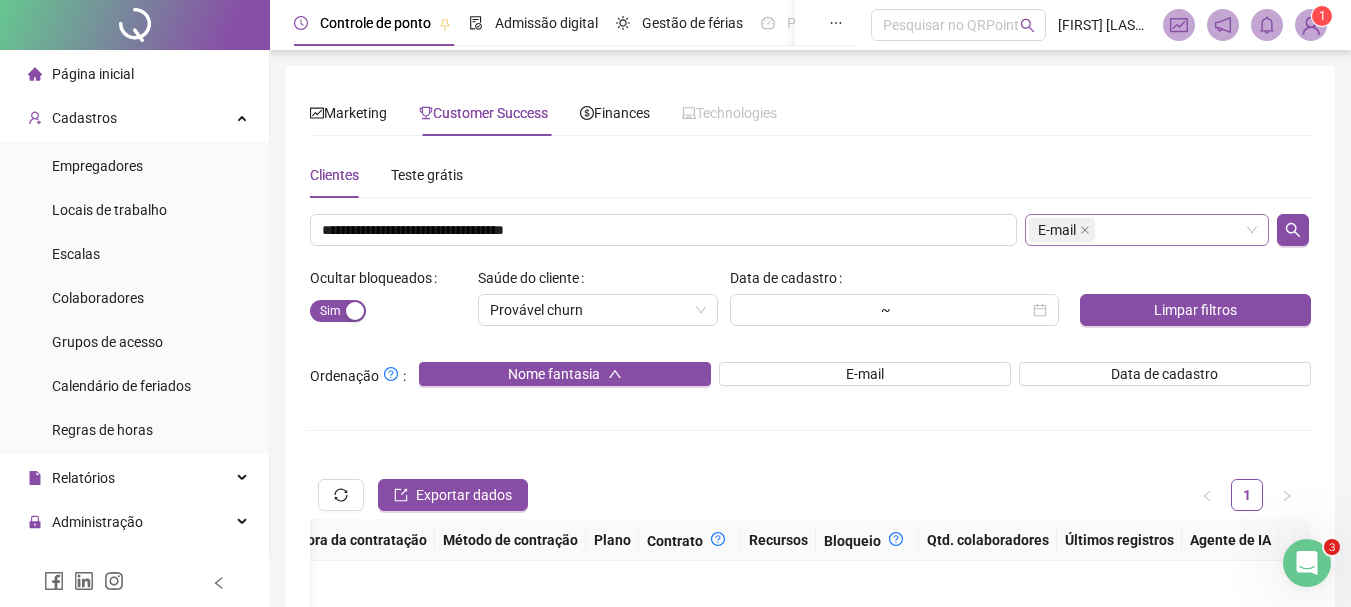 scroll, scrollTop: 0, scrollLeft: 1305, axis: horizontal 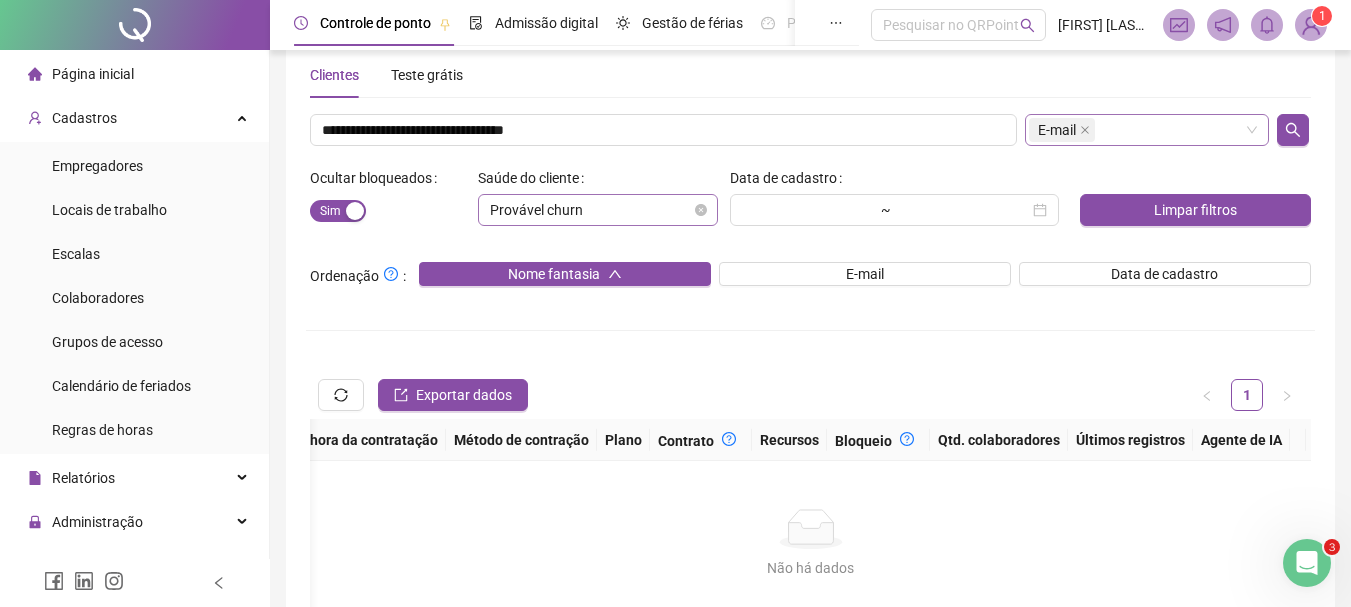 click on "Provável churn" at bounding box center (598, 210) 